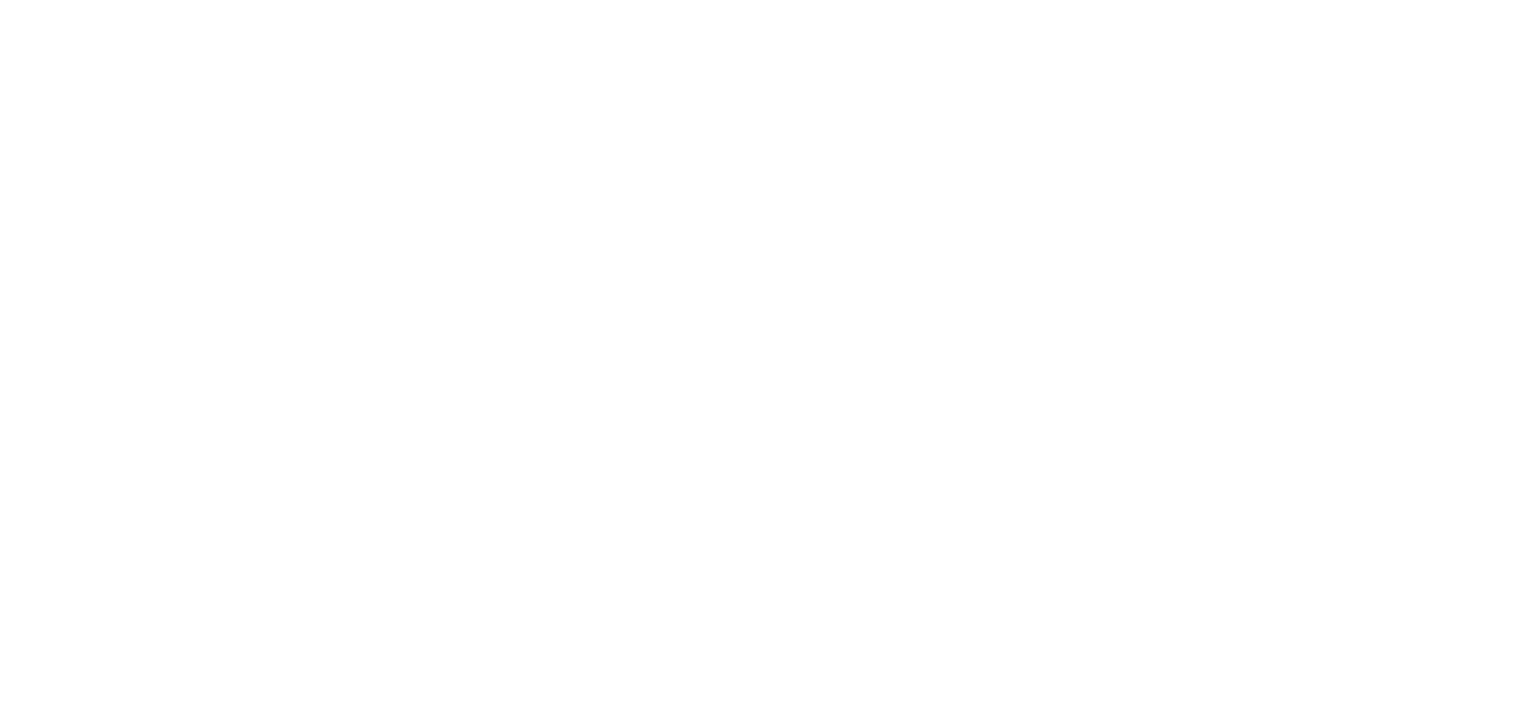scroll, scrollTop: 0, scrollLeft: 0, axis: both 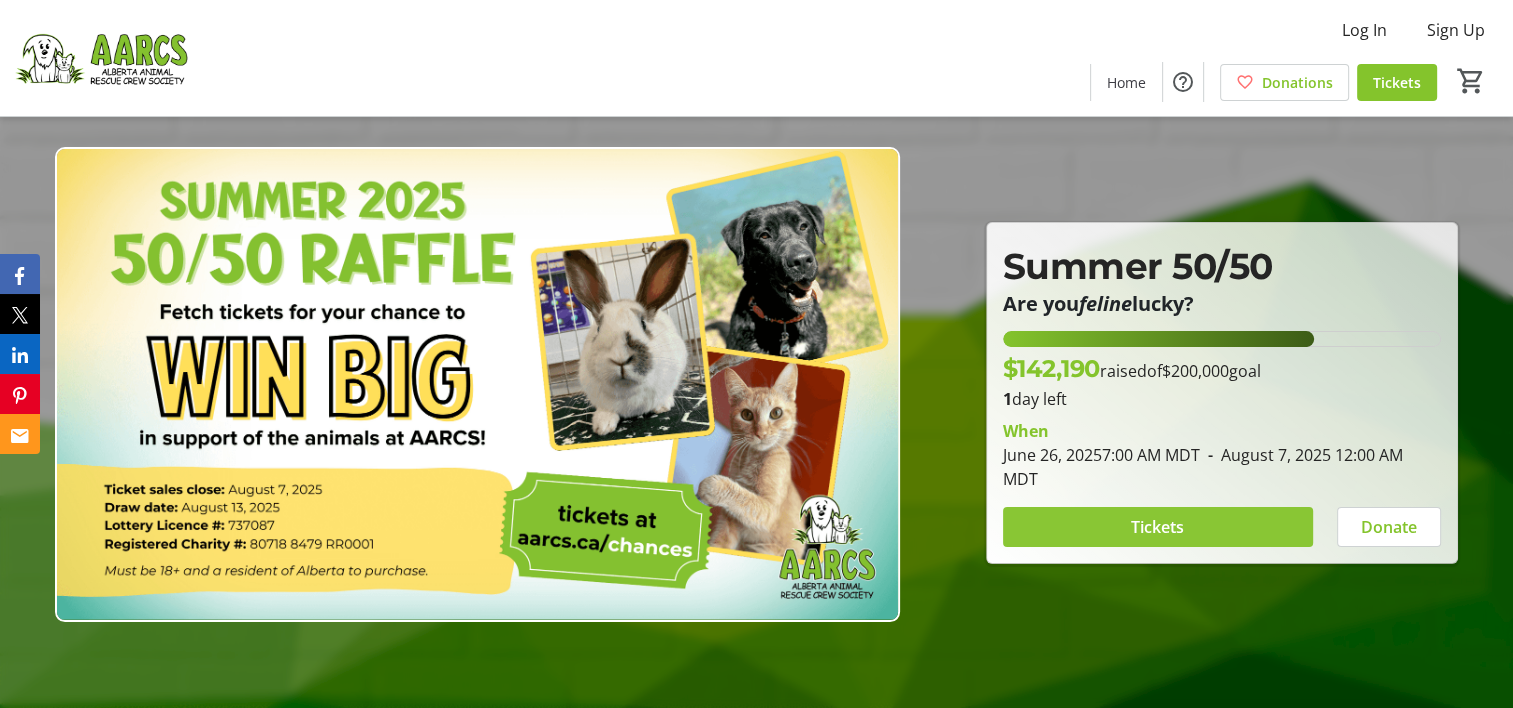 click on "Tickets" at bounding box center (1157, 527) 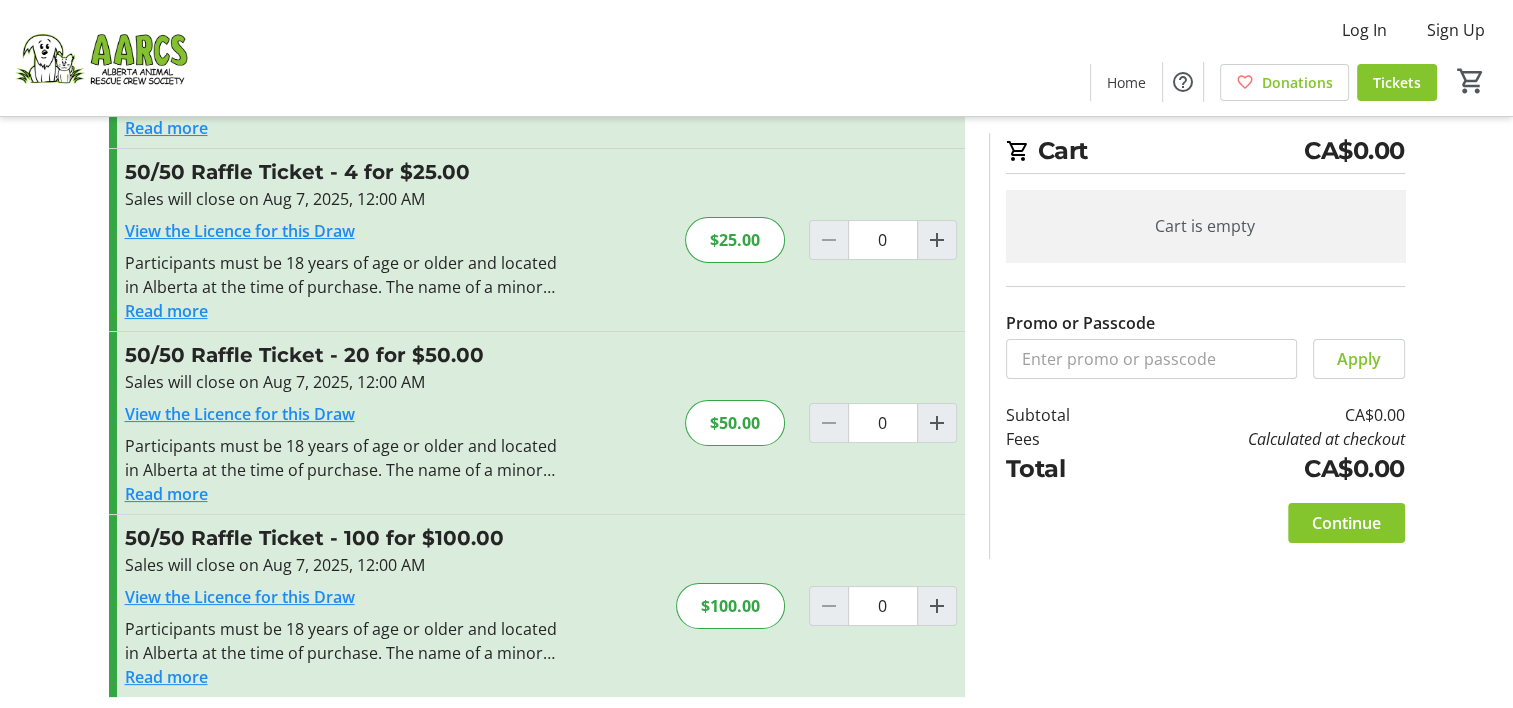 scroll, scrollTop: 212, scrollLeft: 0, axis: vertical 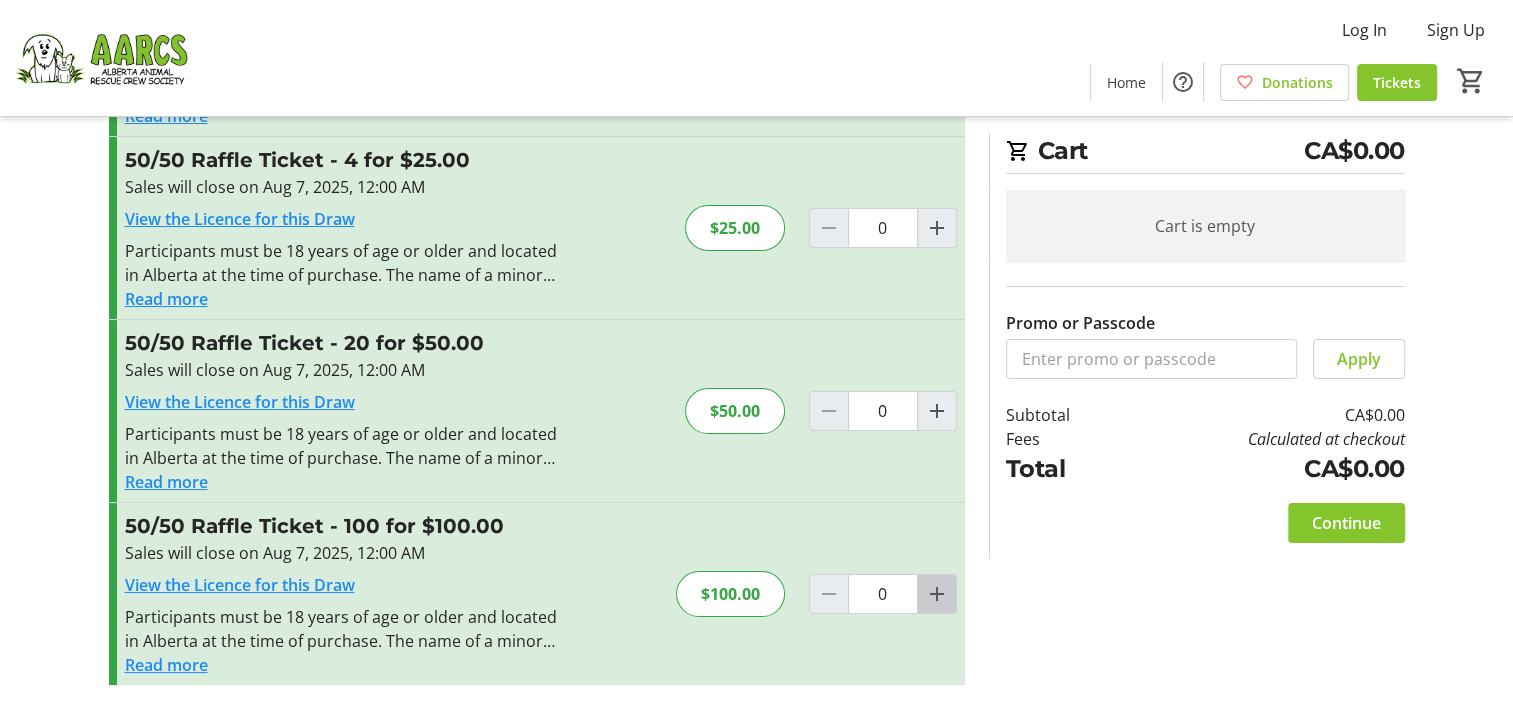 click 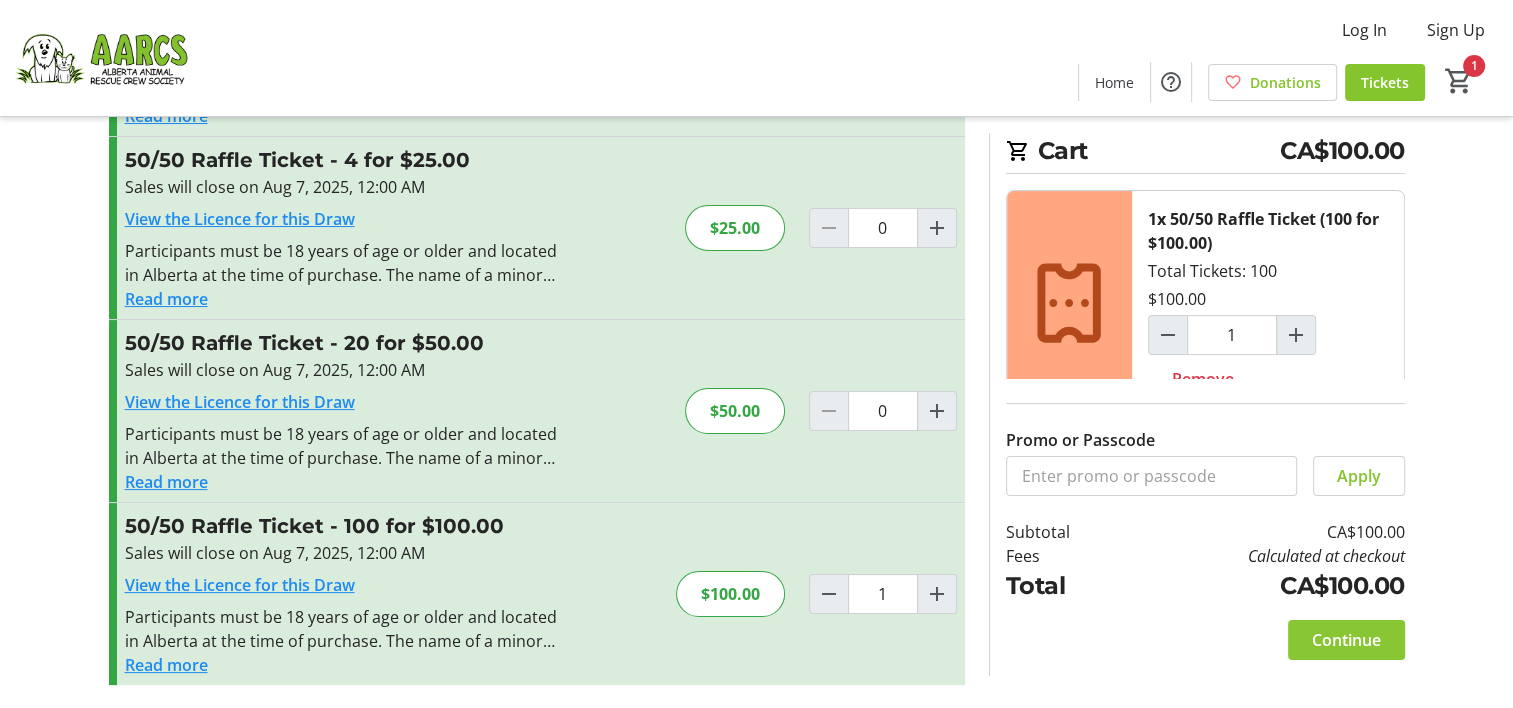 click on "Continue" 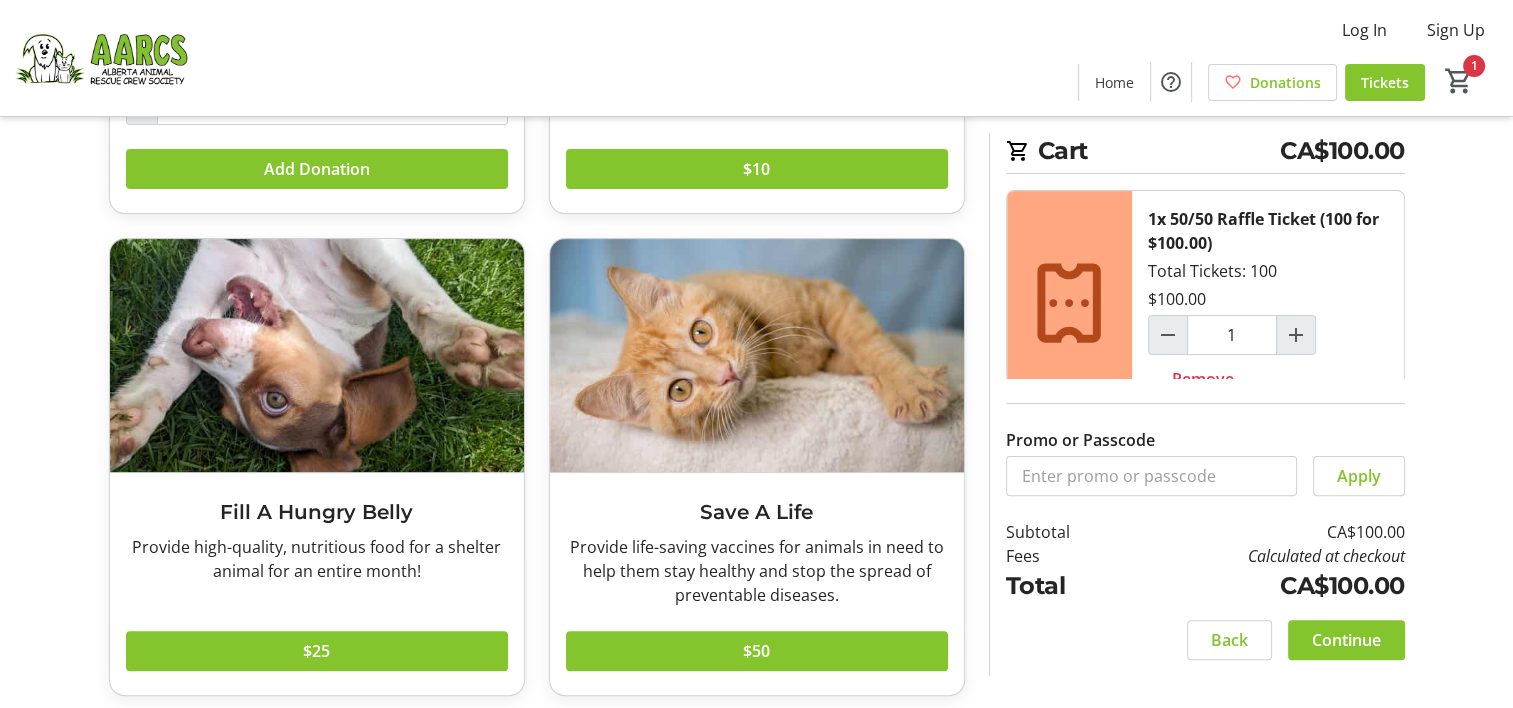 scroll, scrollTop: 463, scrollLeft: 0, axis: vertical 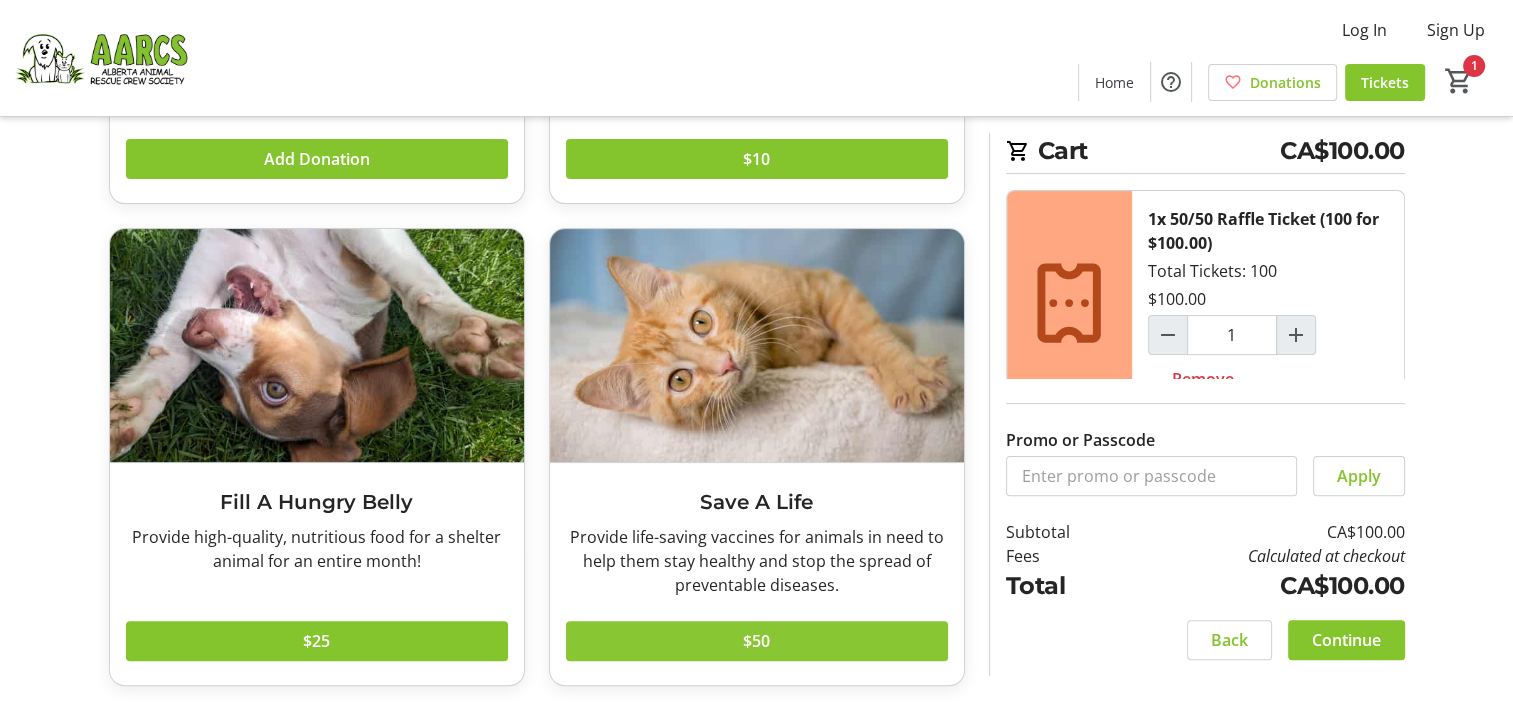 click 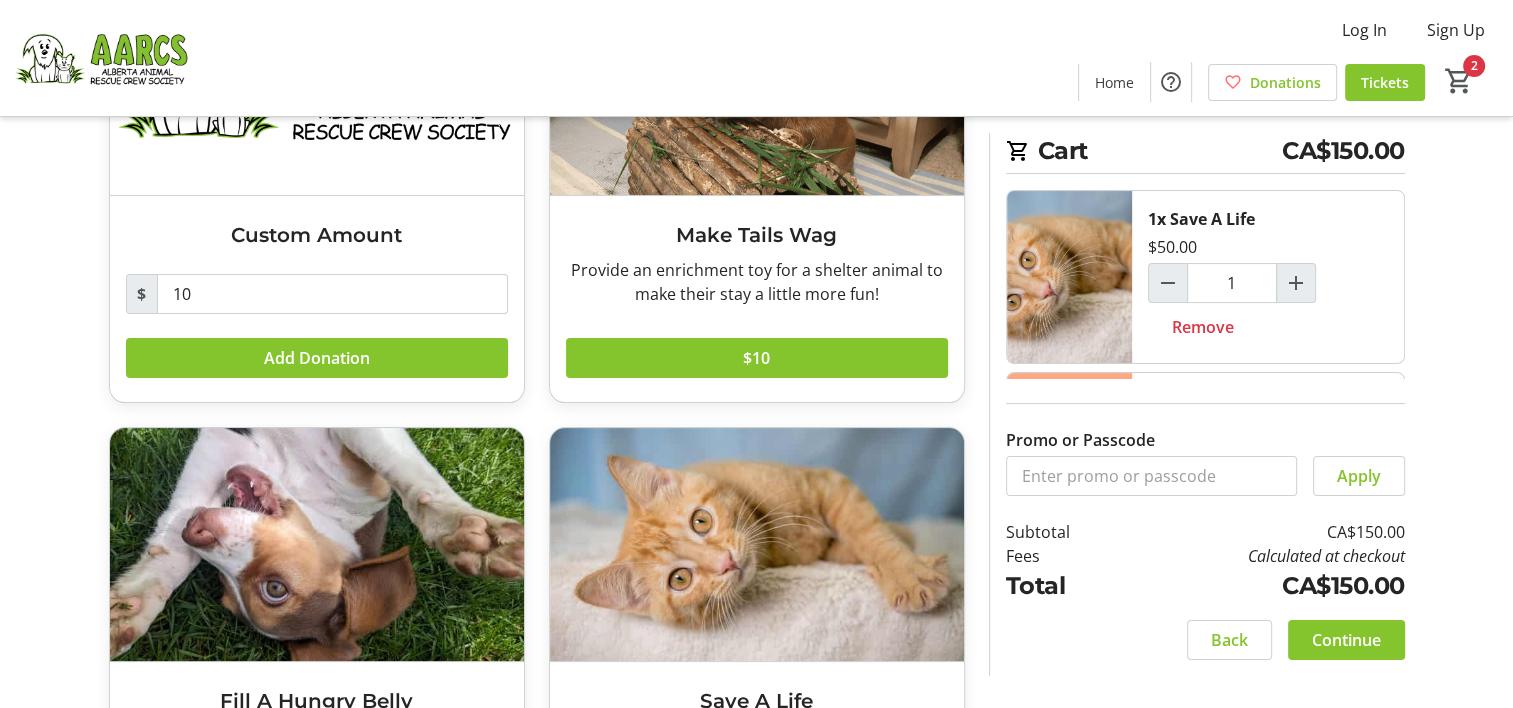 scroll, scrollTop: 263, scrollLeft: 0, axis: vertical 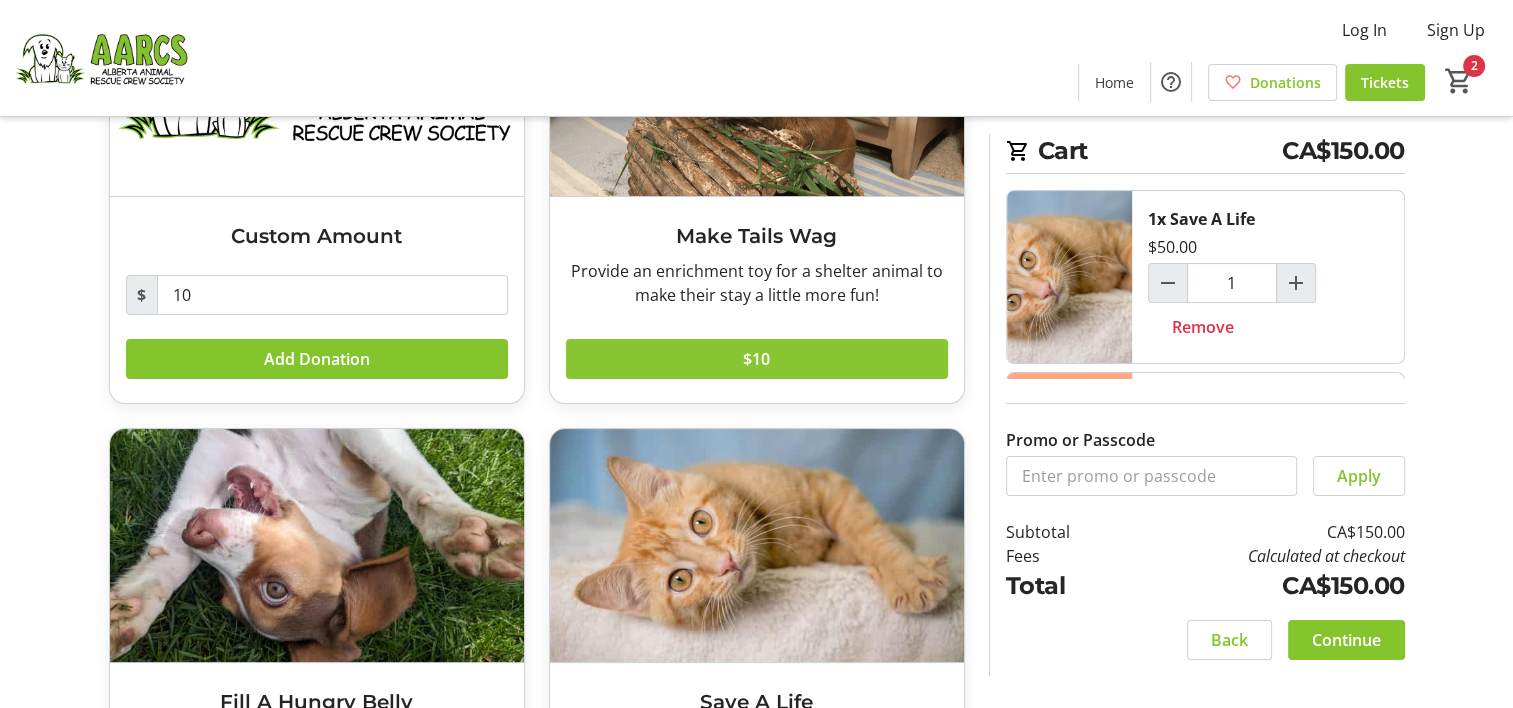 click 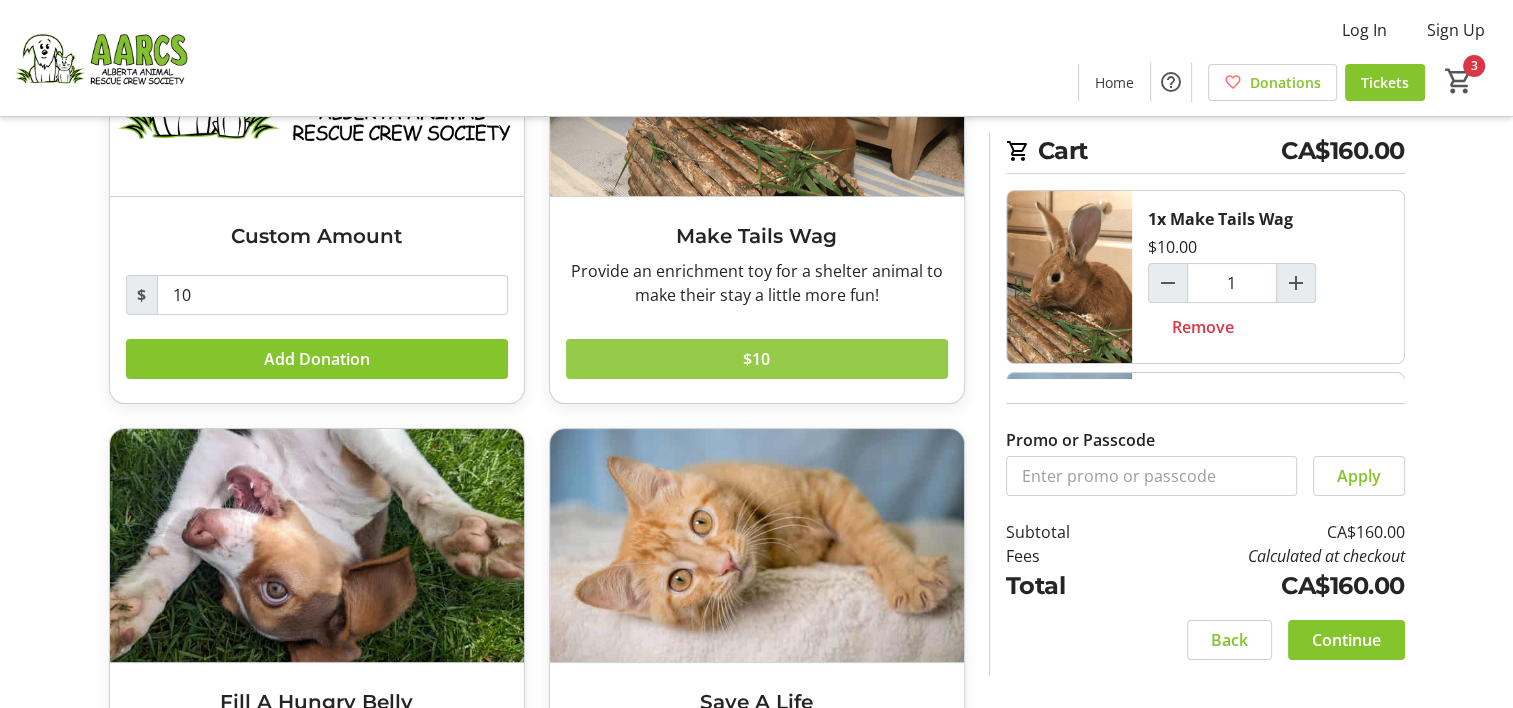 click 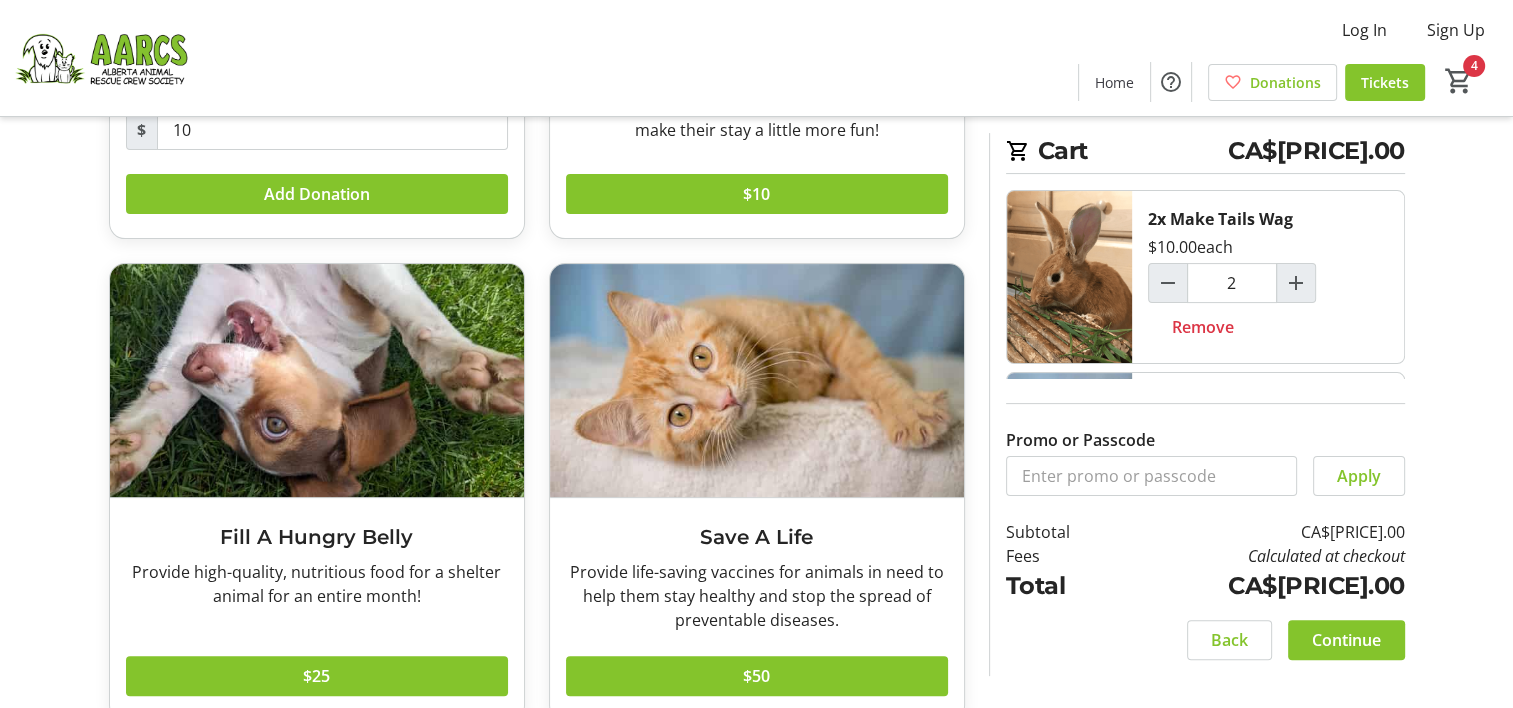 scroll, scrollTop: 463, scrollLeft: 0, axis: vertical 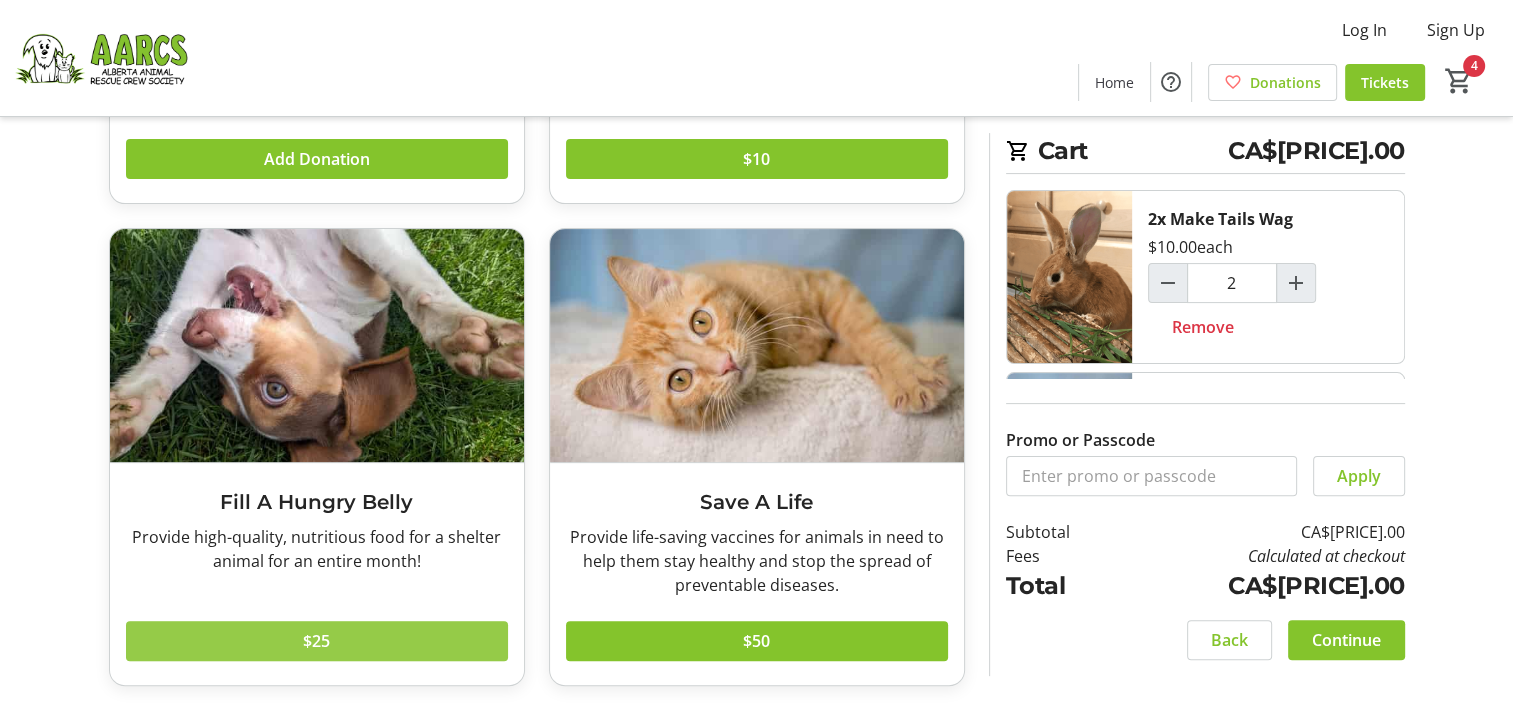 click 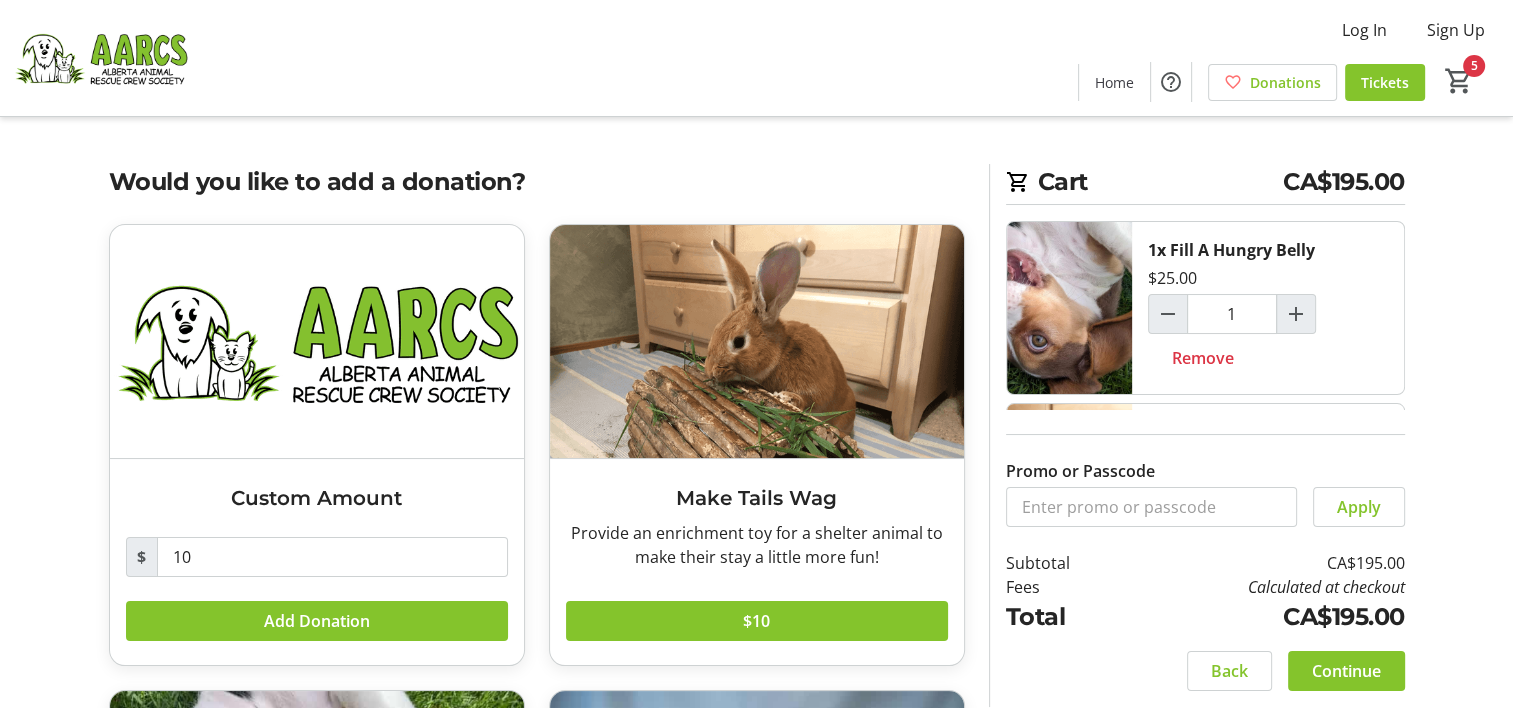 scroll, scrollTop: 0, scrollLeft: 0, axis: both 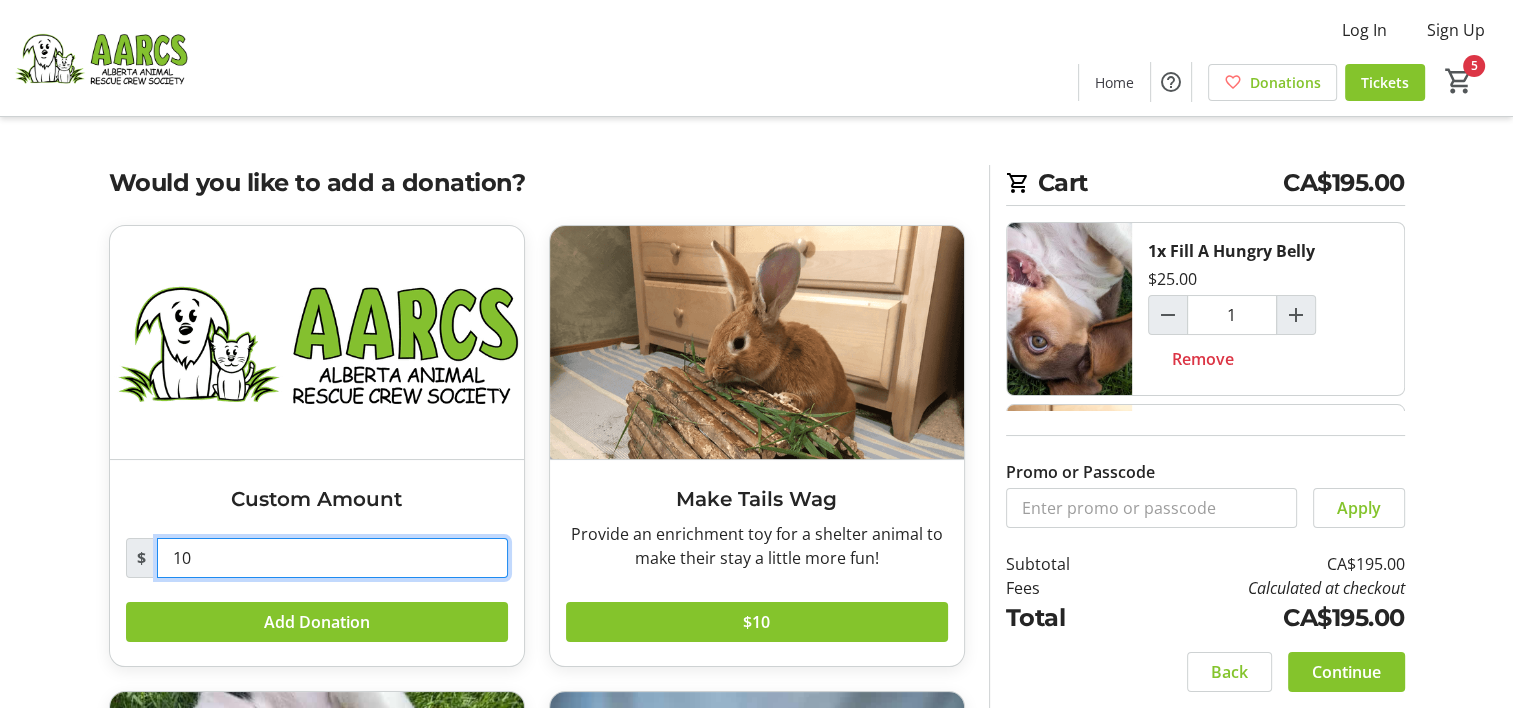 drag, startPoint x: 203, startPoint y: 564, endPoint x: 164, endPoint y: 558, distance: 39.45884 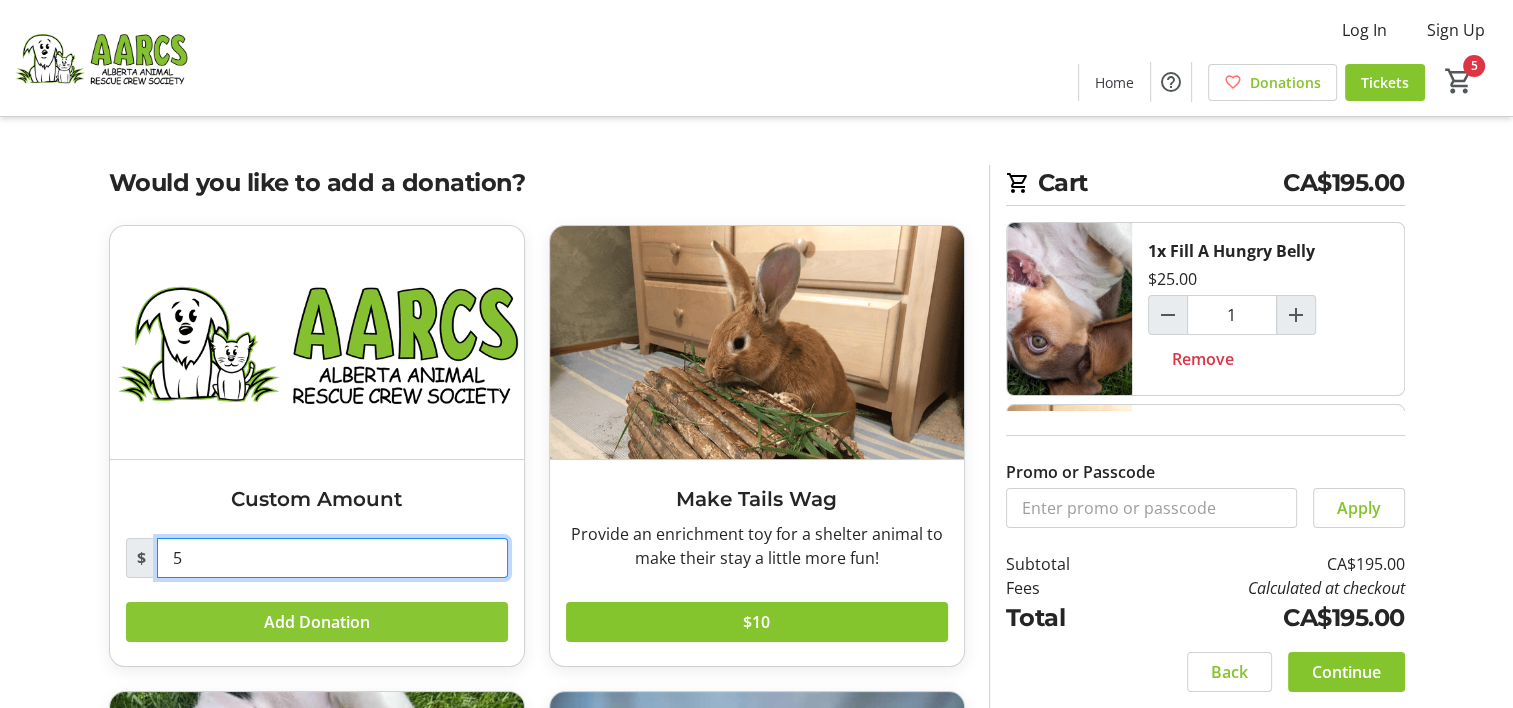 type on "5" 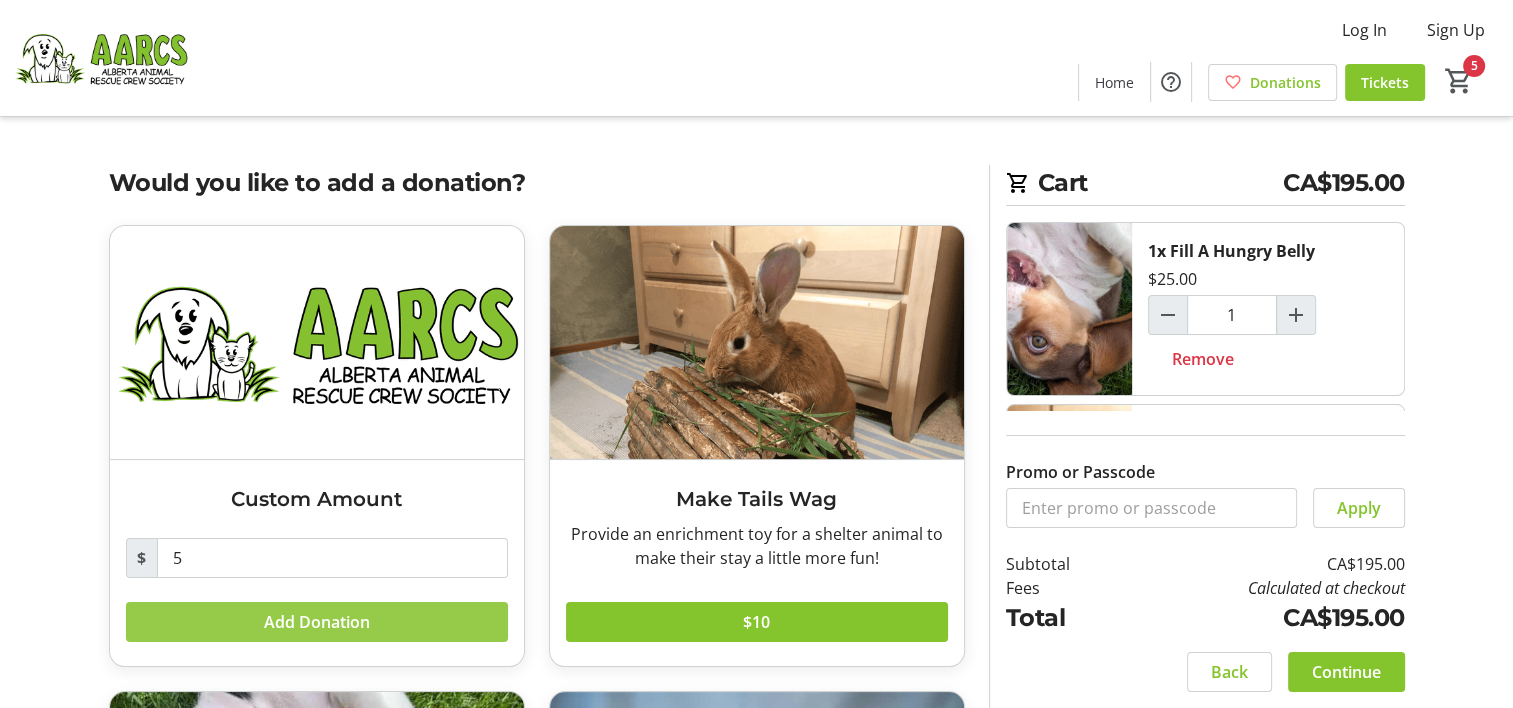 click on "Add Donation" 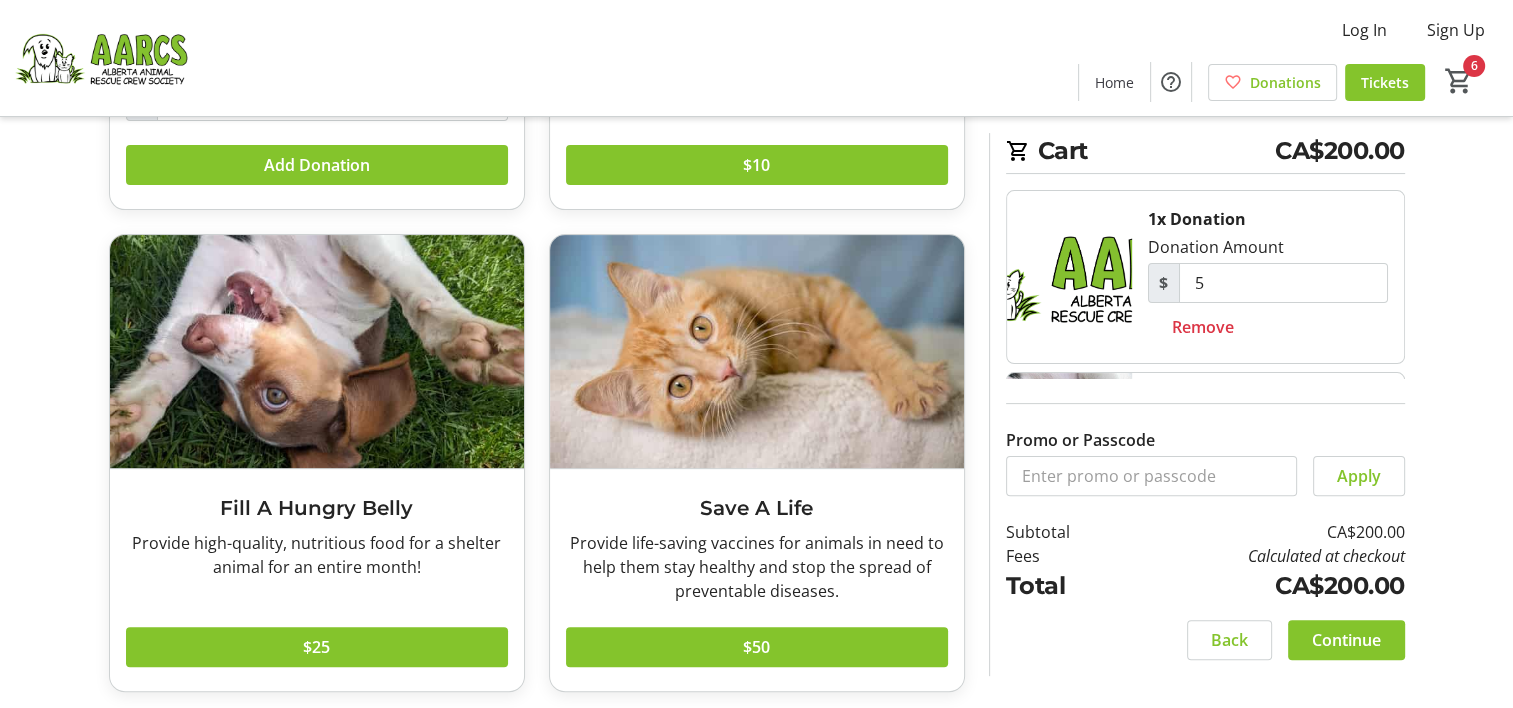scroll, scrollTop: 463, scrollLeft: 0, axis: vertical 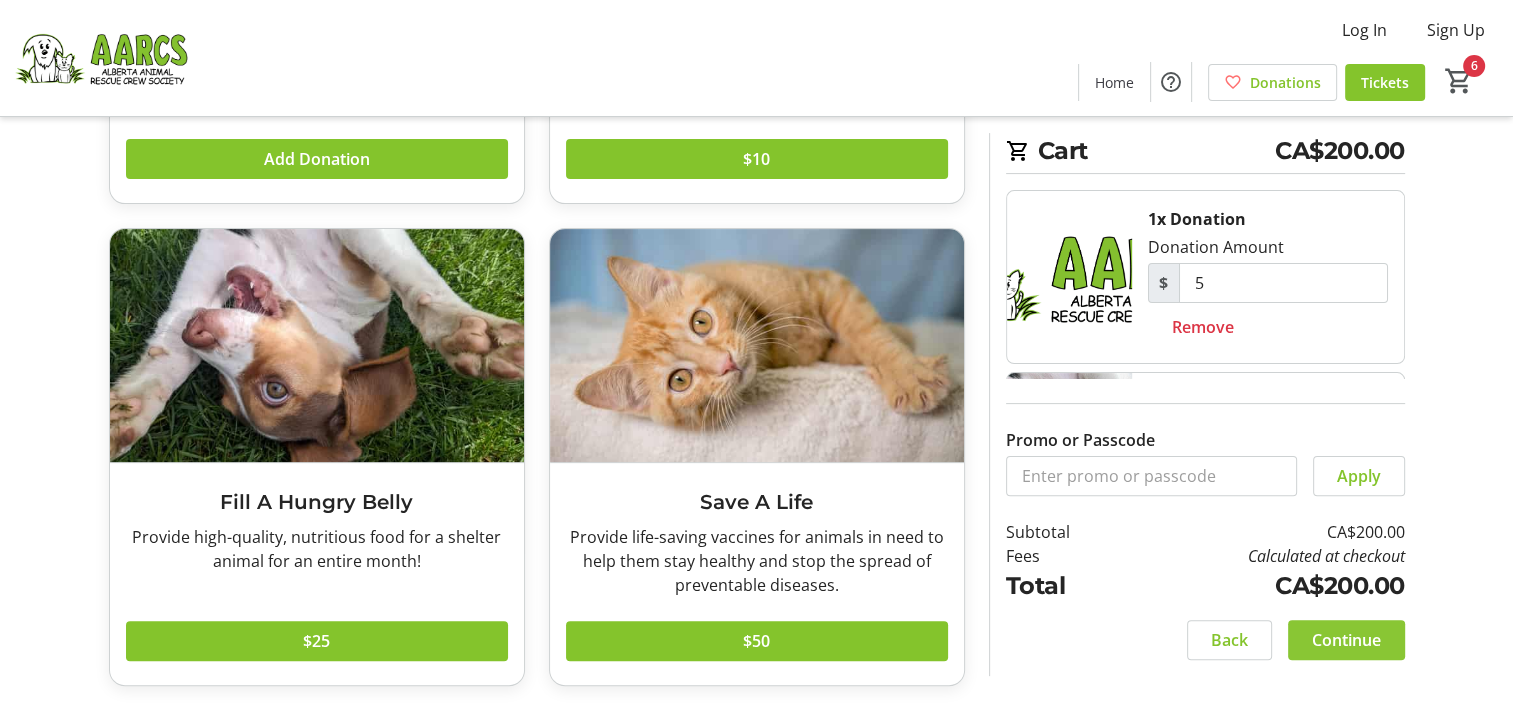click on "Continue" 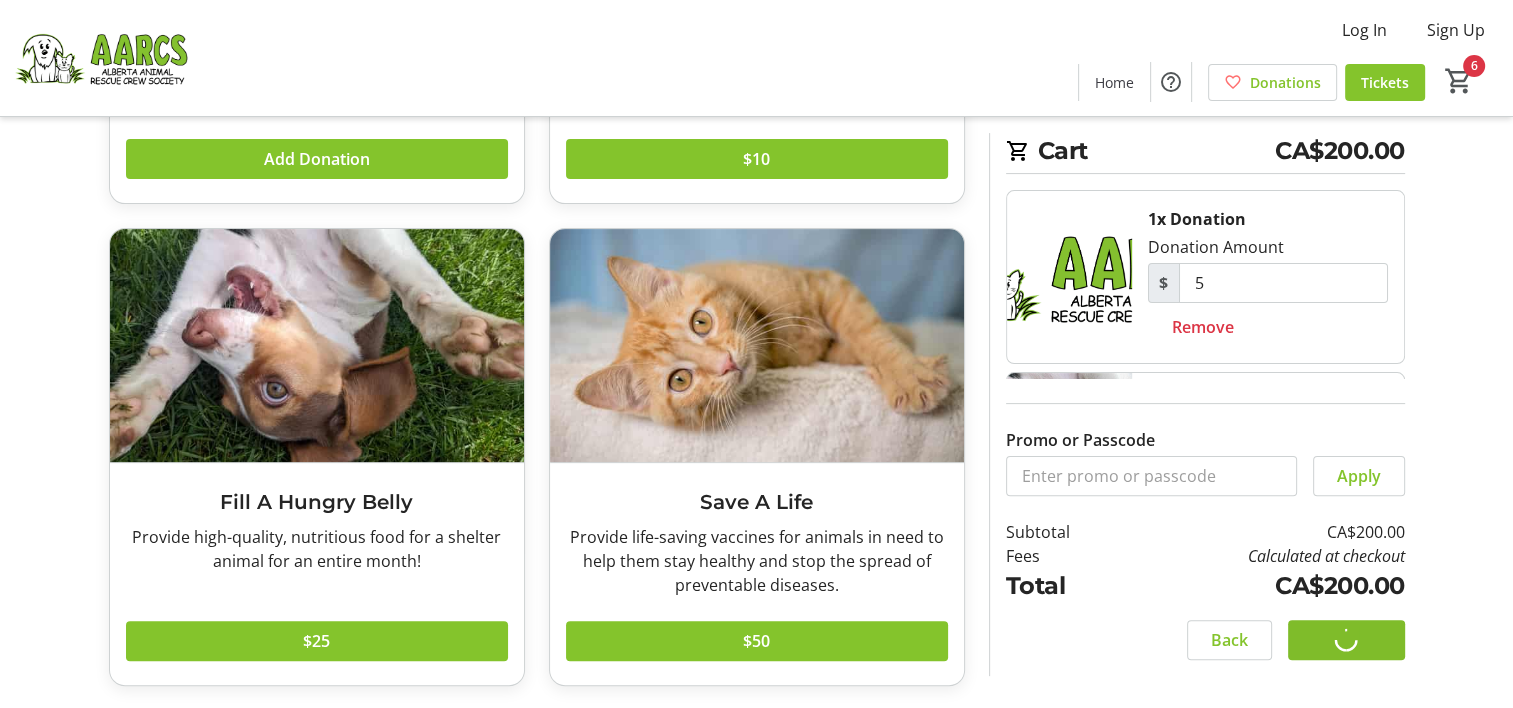 scroll, scrollTop: 0, scrollLeft: 0, axis: both 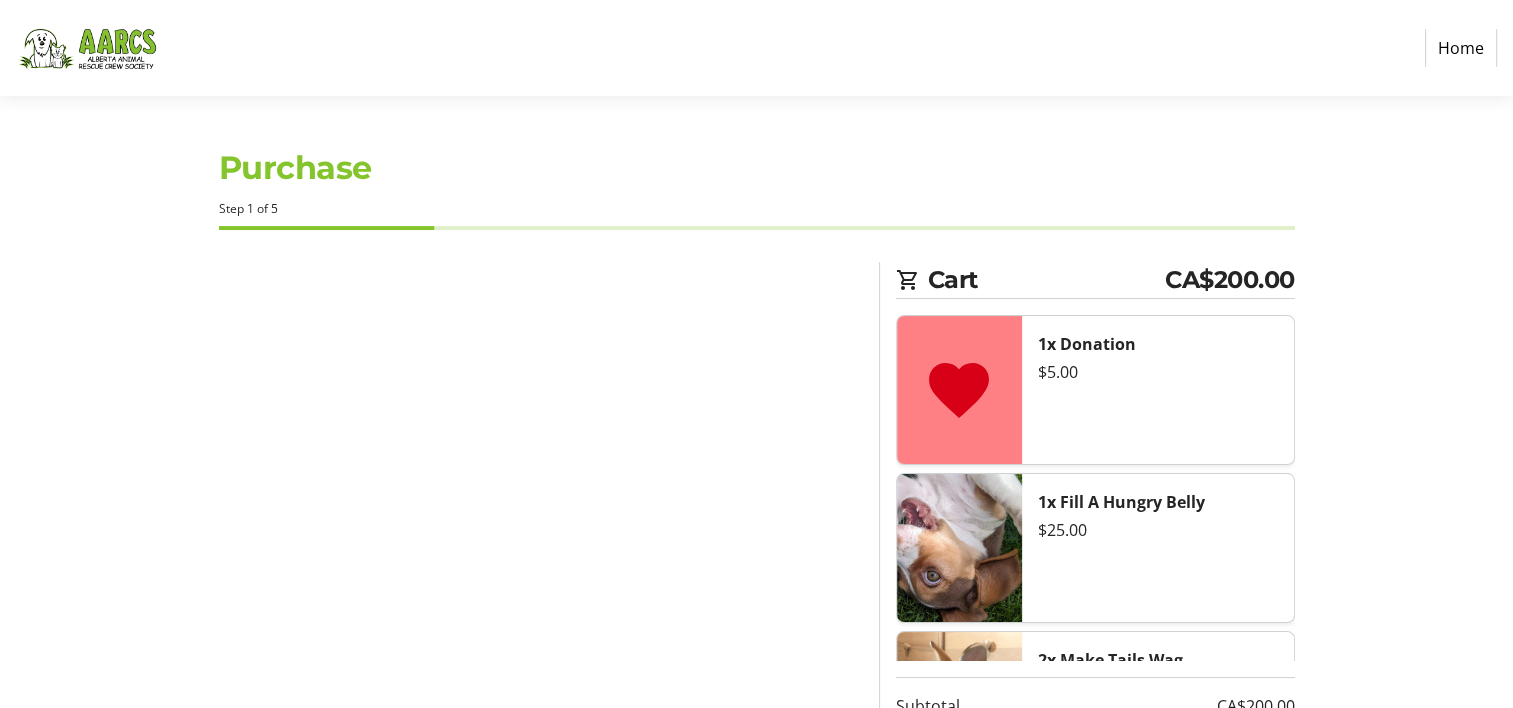 select on "CA" 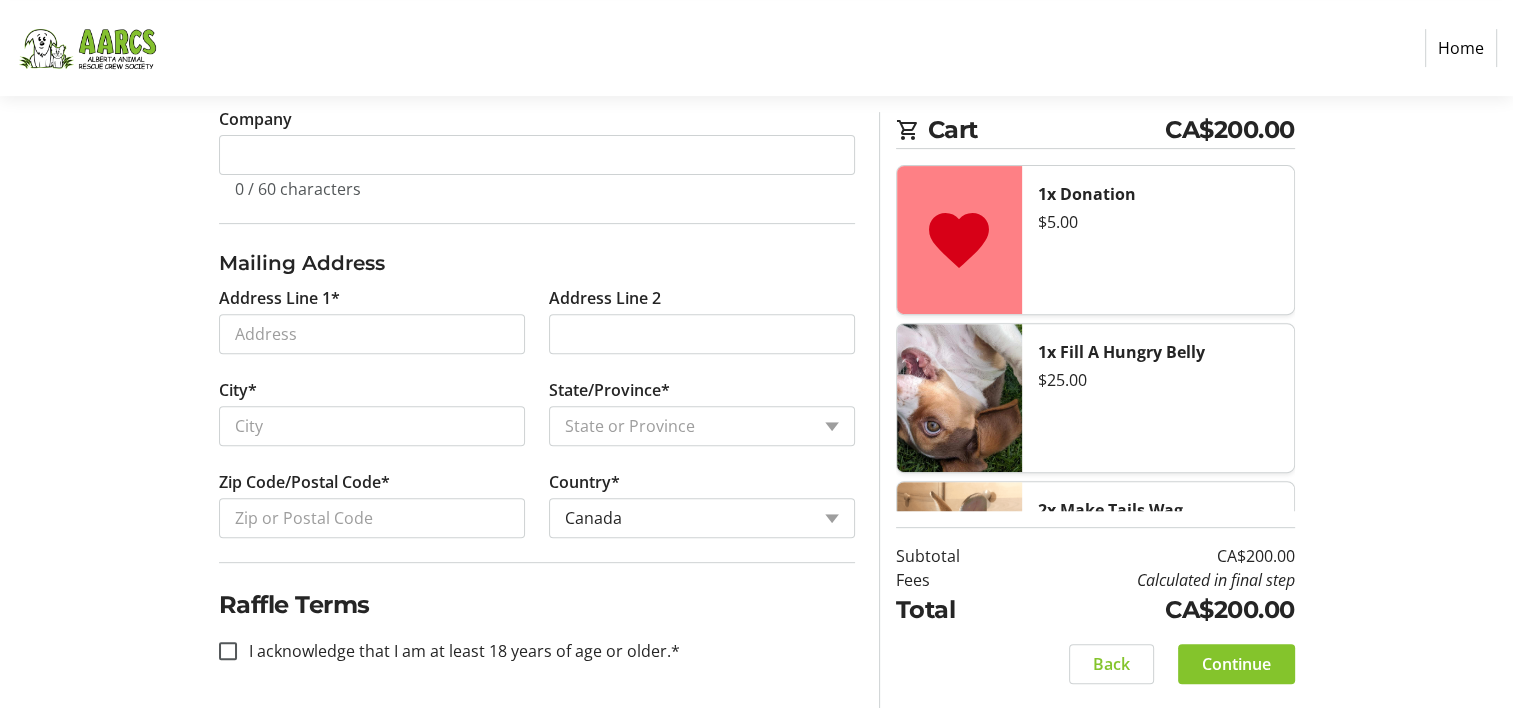scroll, scrollTop: 0, scrollLeft: 0, axis: both 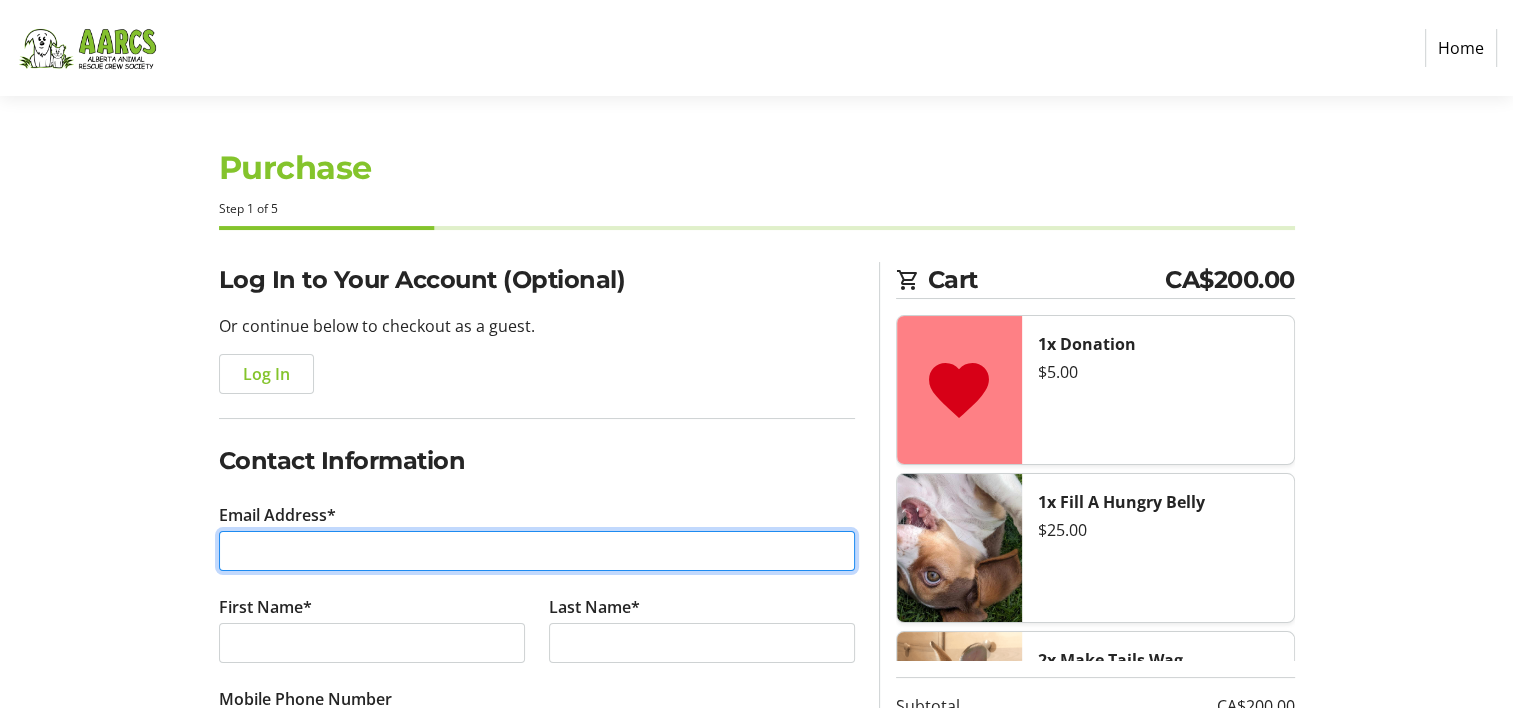 click on "Email Address*" at bounding box center (537, 551) 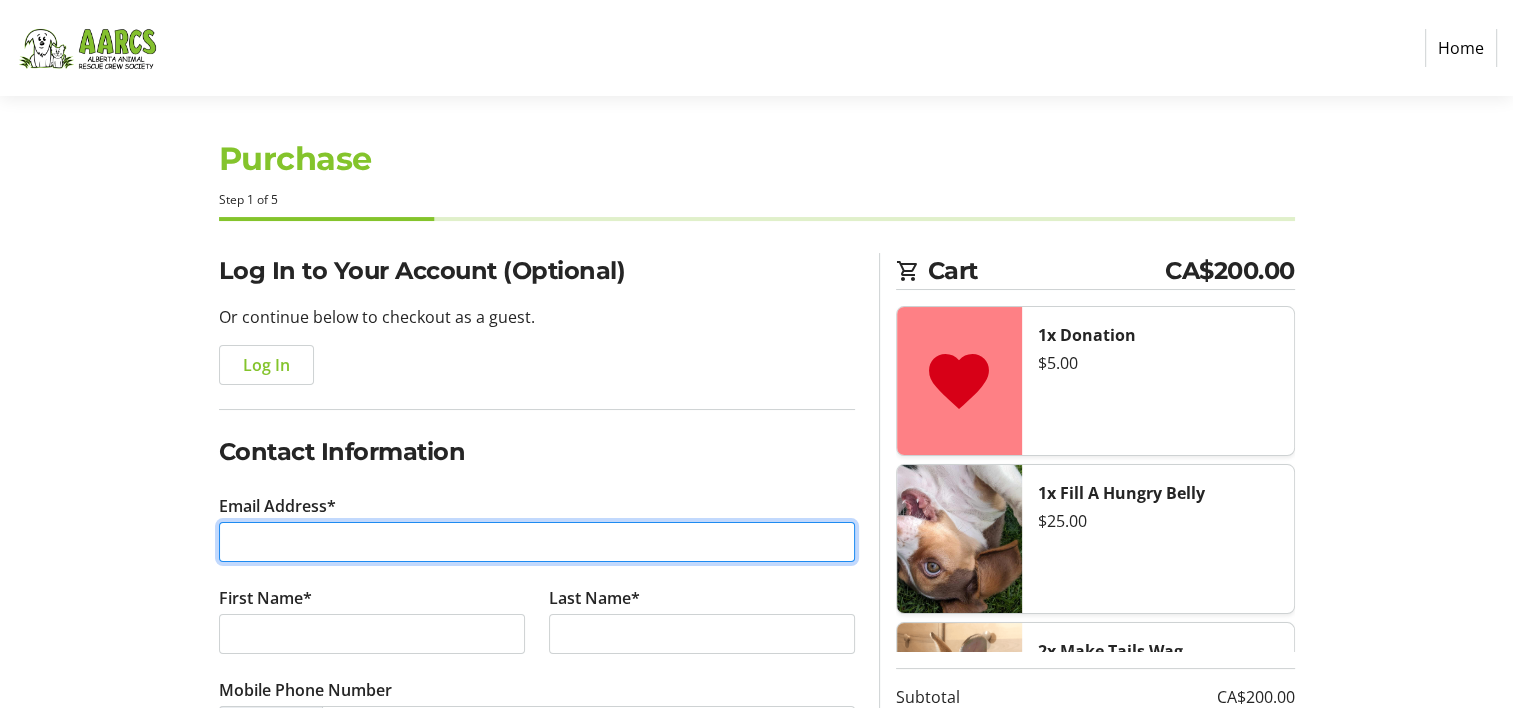 scroll, scrollTop: 0, scrollLeft: 0, axis: both 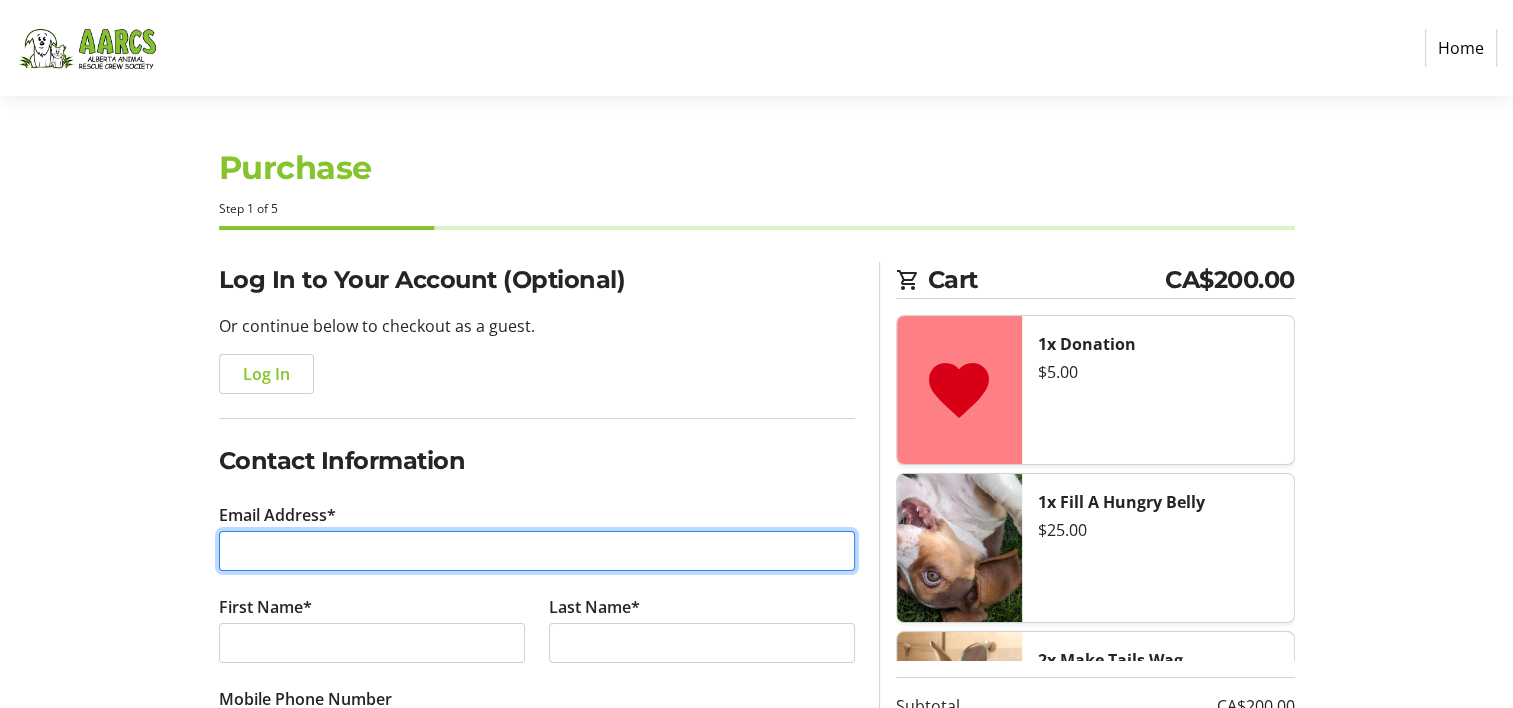 click on "Email Address*" at bounding box center [537, 551] 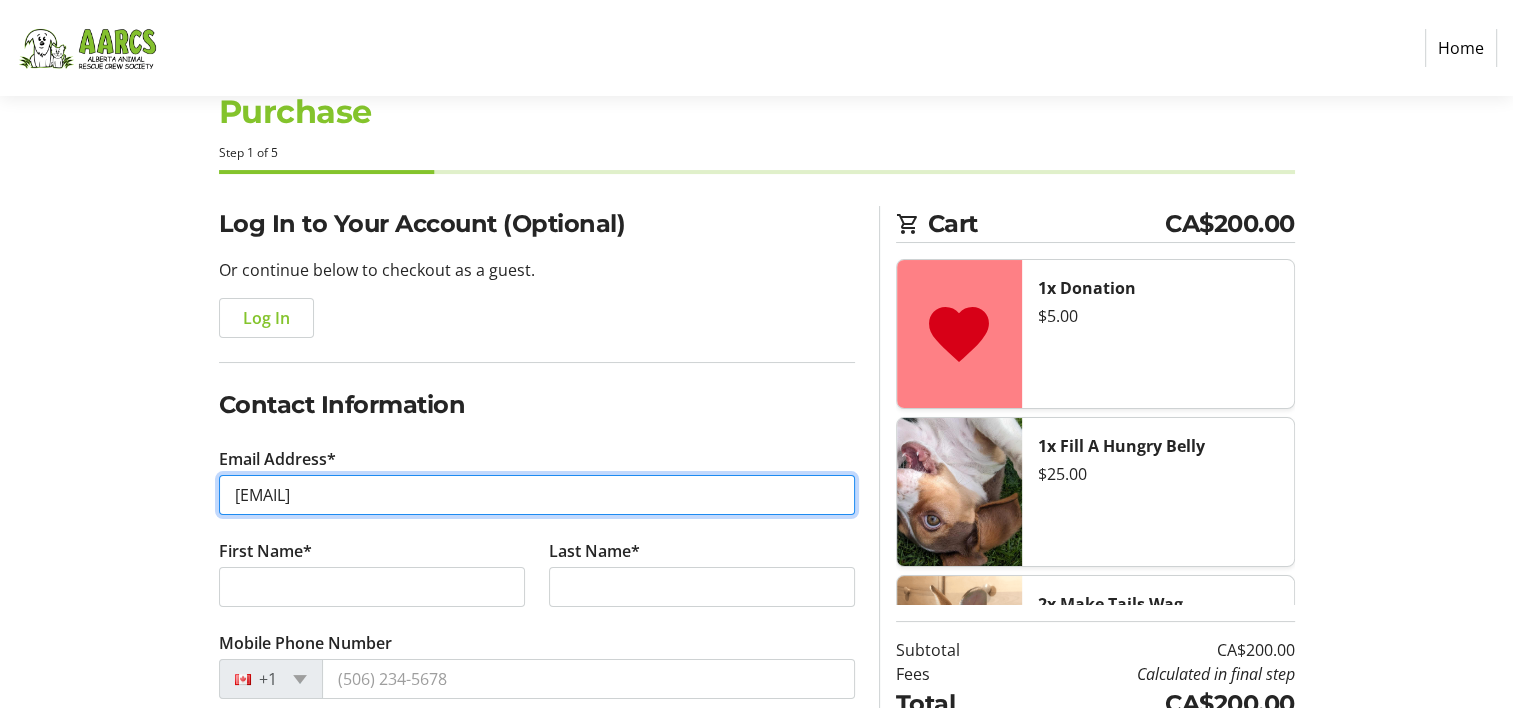 scroll, scrollTop: 100, scrollLeft: 0, axis: vertical 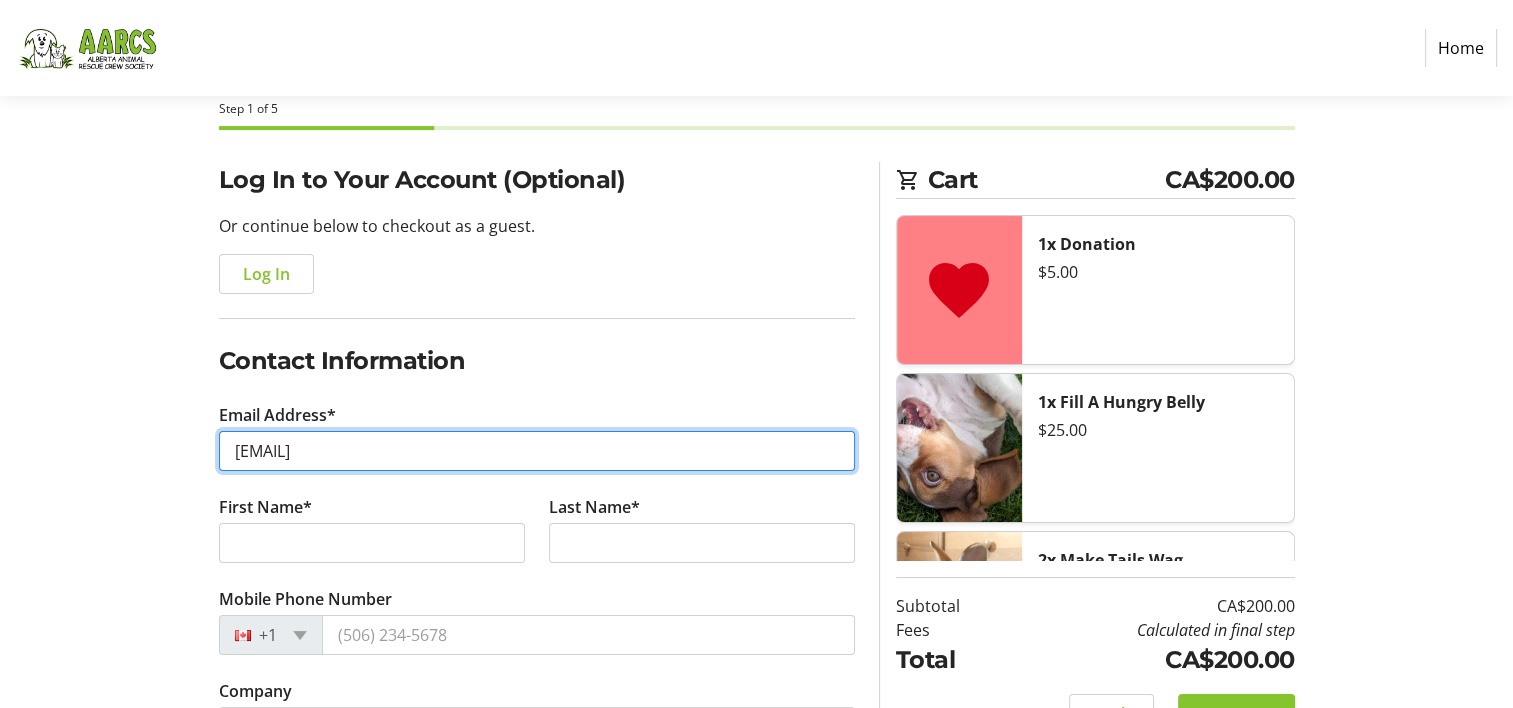type on "[EMAIL]" 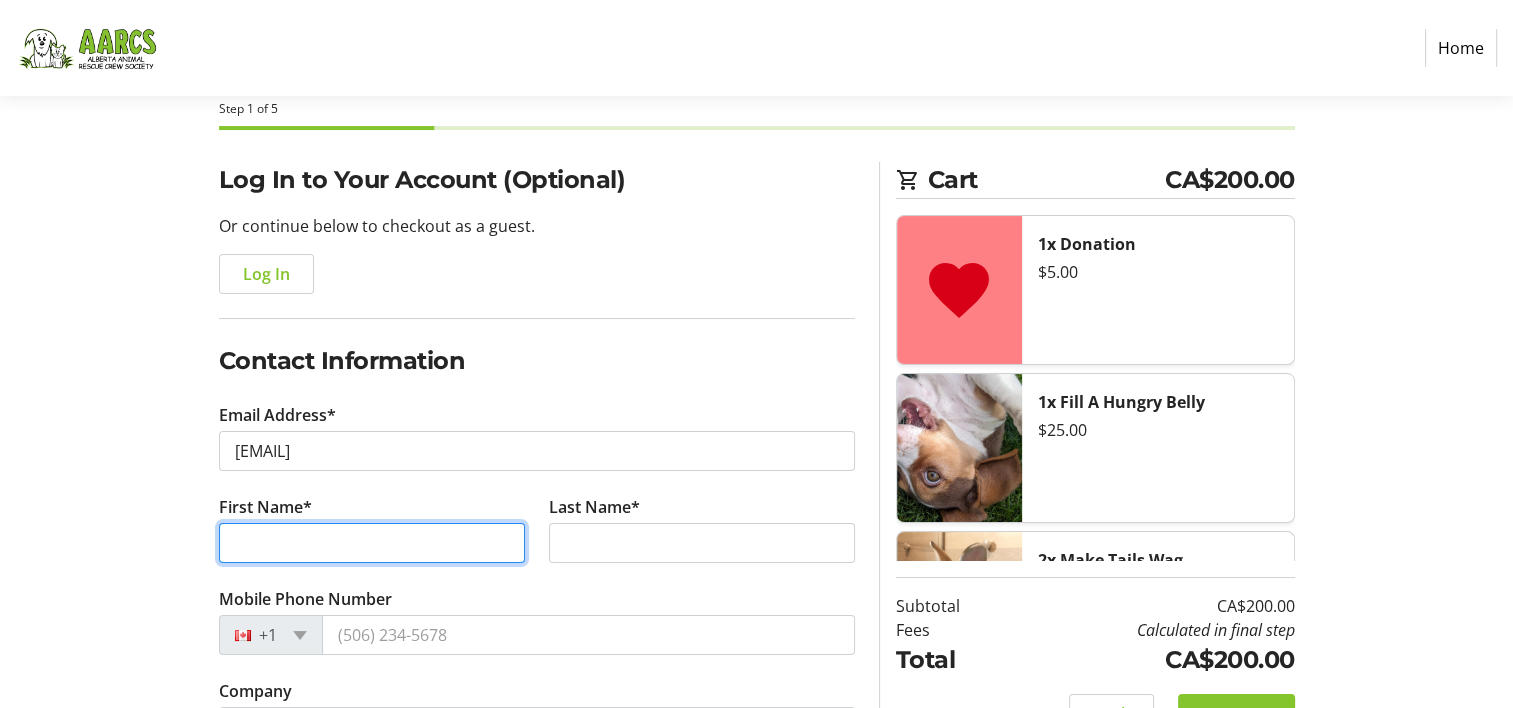 click on "First Name*" at bounding box center (372, 543) 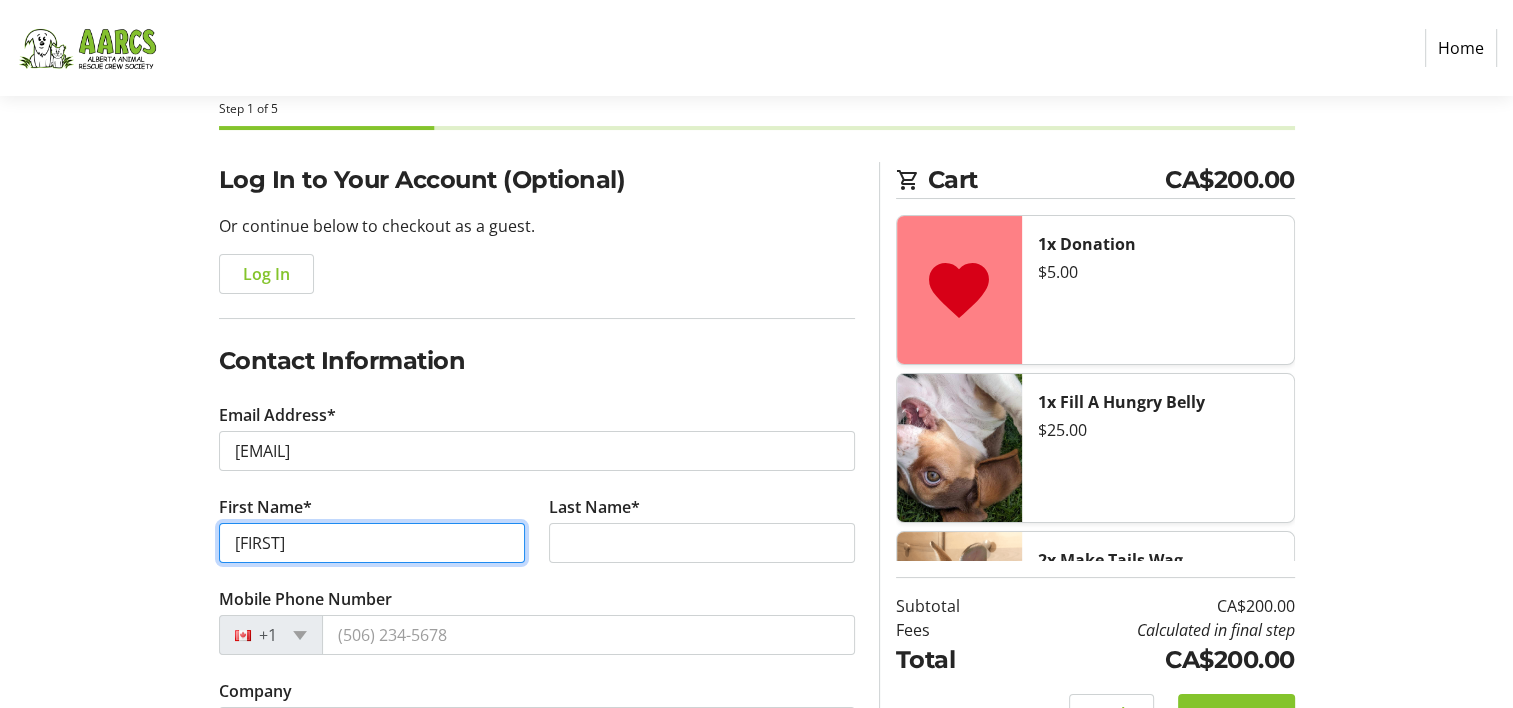 type on "[FIRST]" 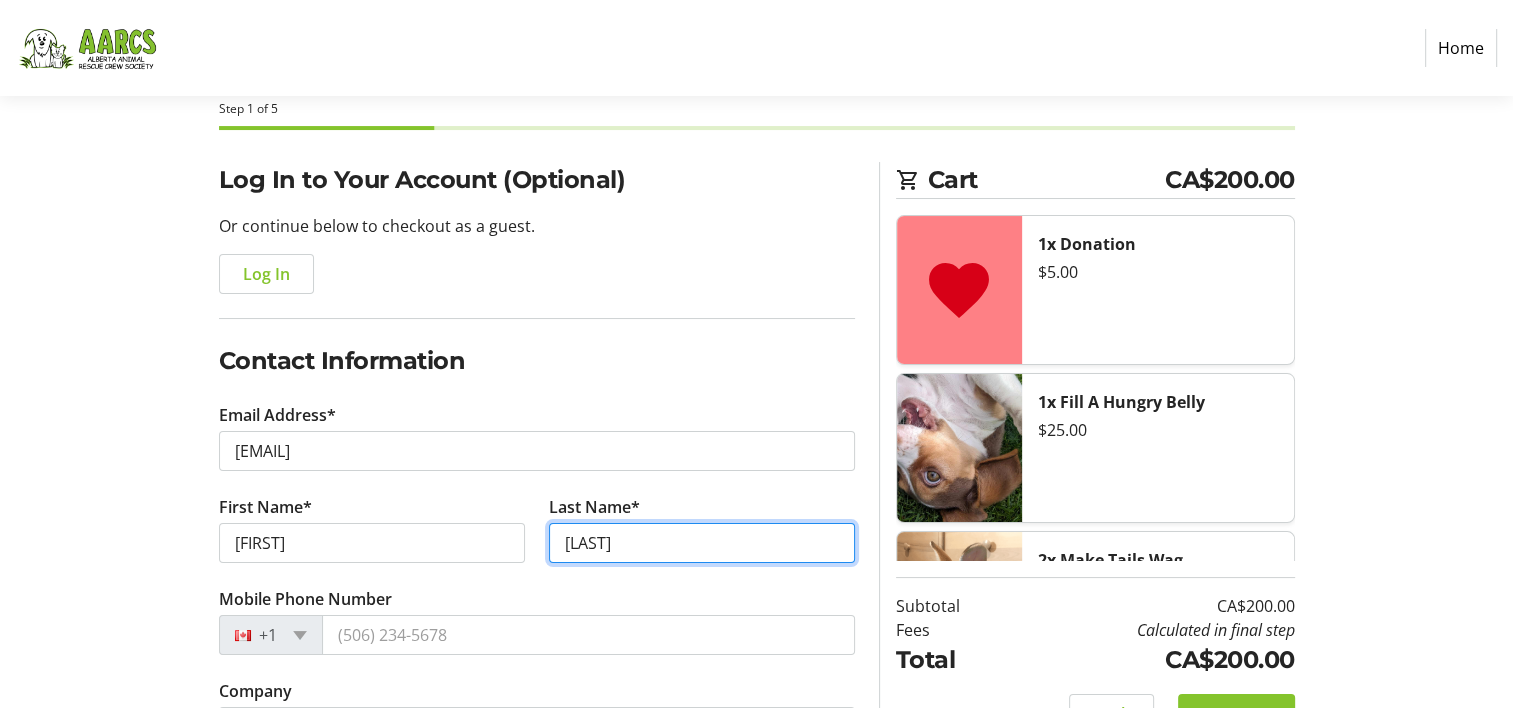type on "[LAST]" 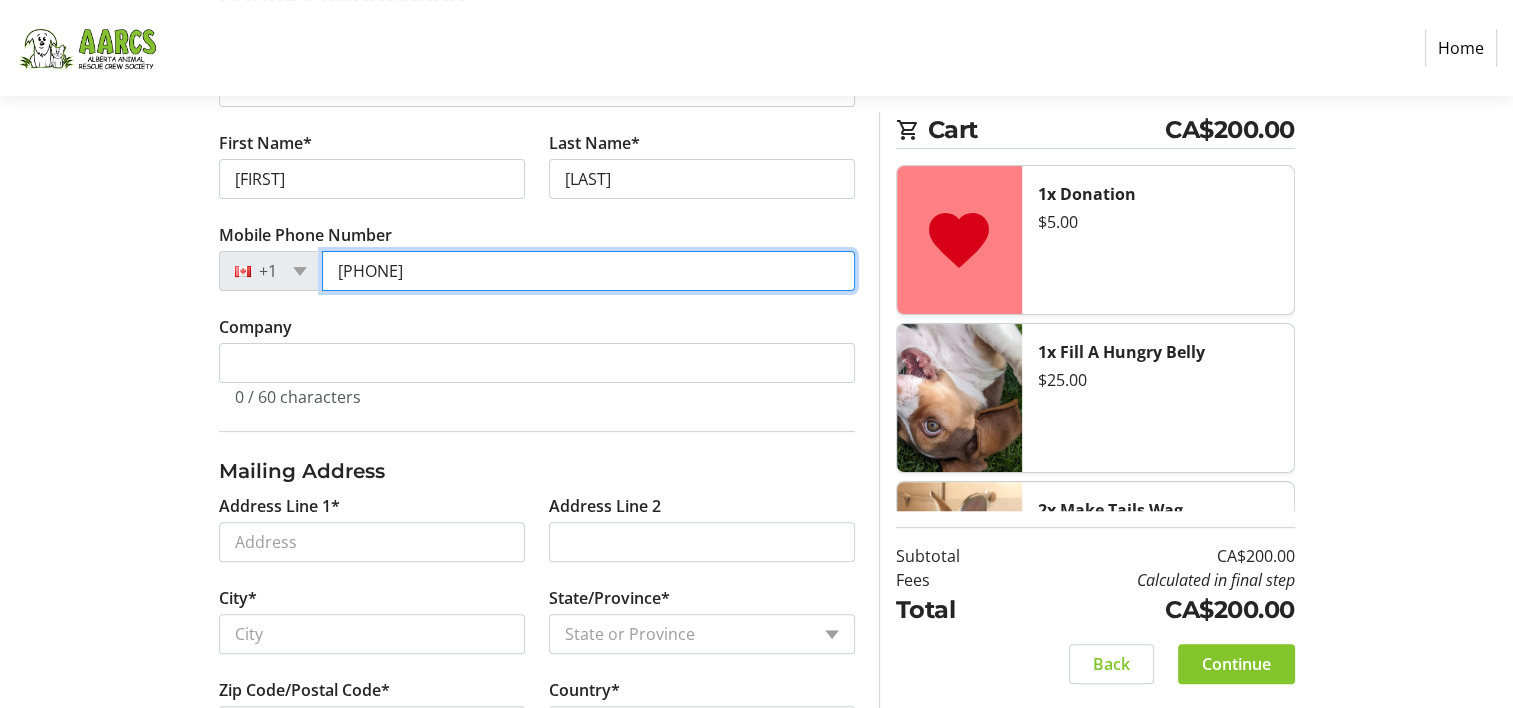 scroll, scrollTop: 500, scrollLeft: 0, axis: vertical 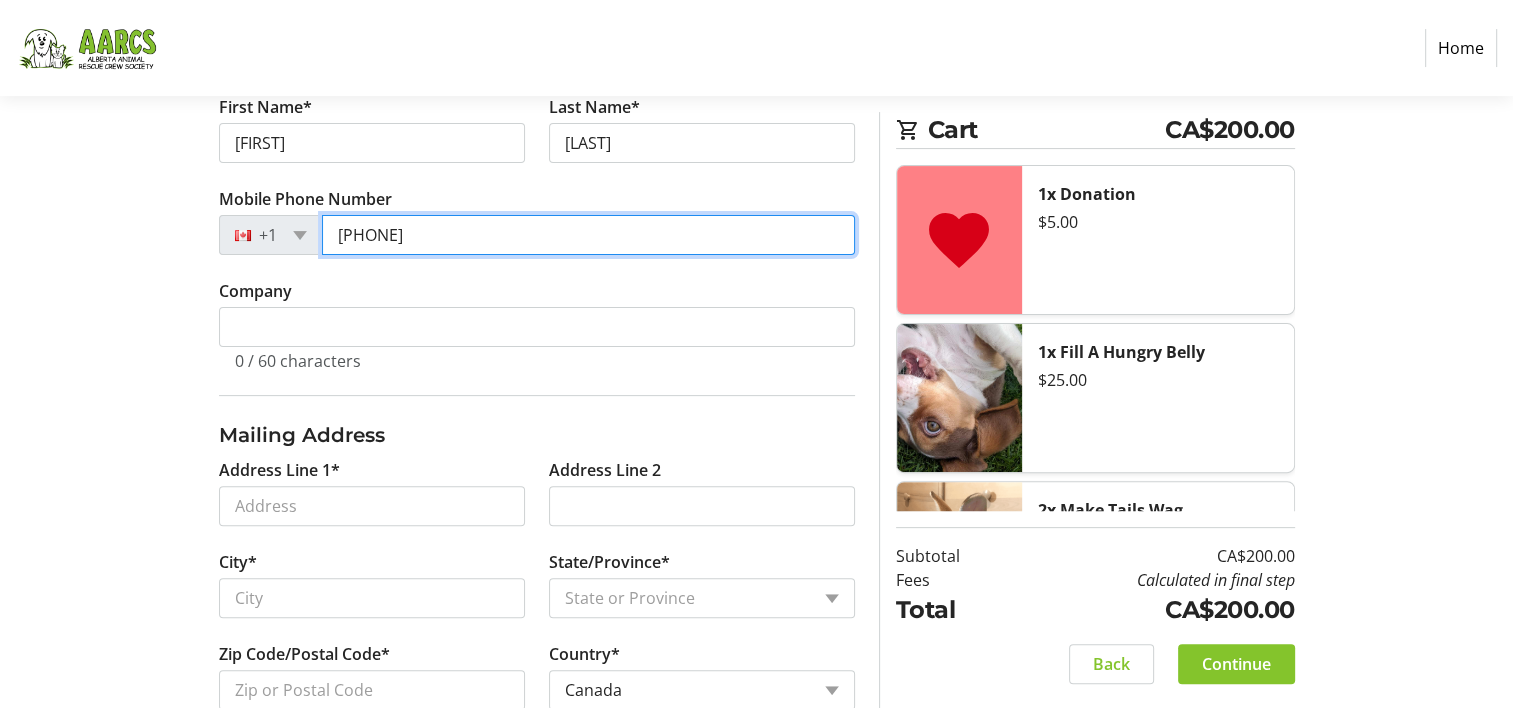 type on "[PHONE]" 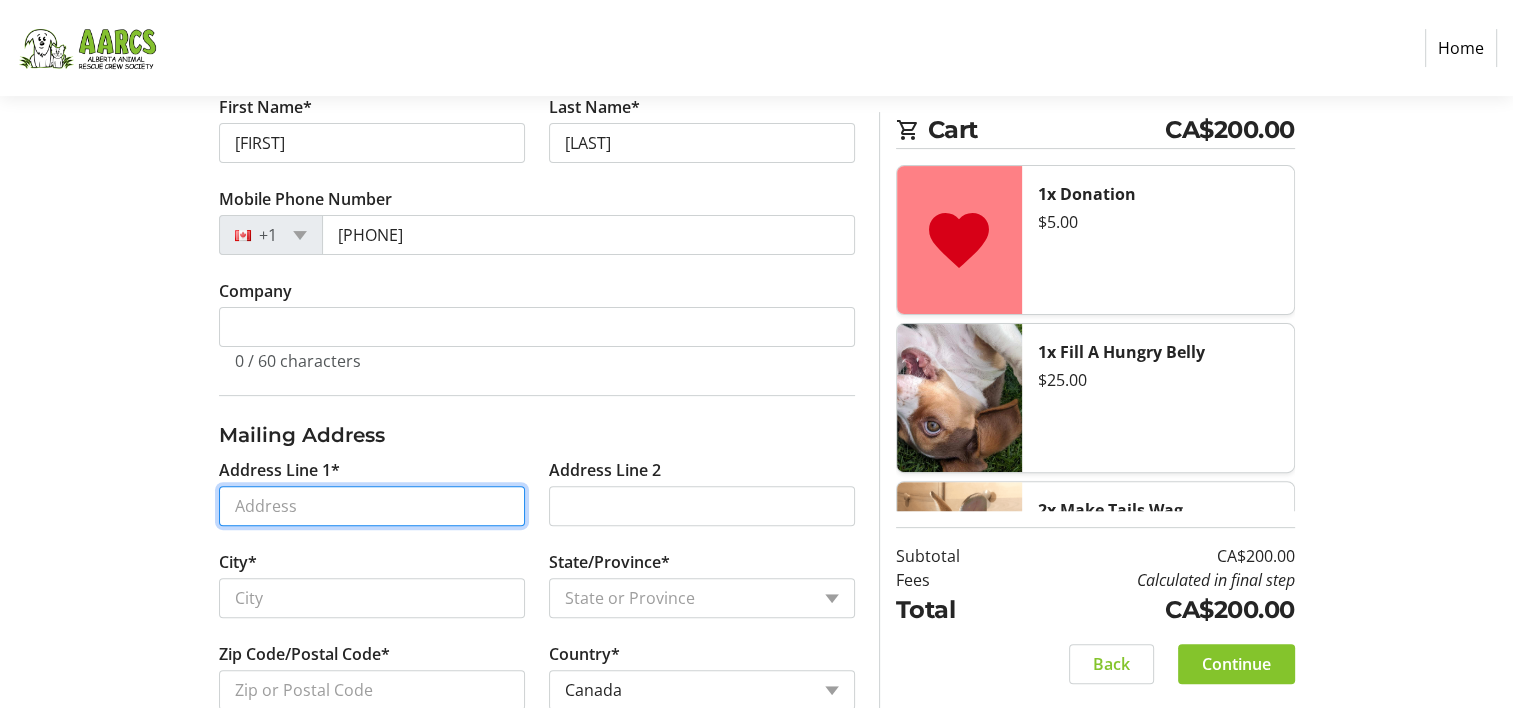 click on "Address Line 1*" at bounding box center [372, 506] 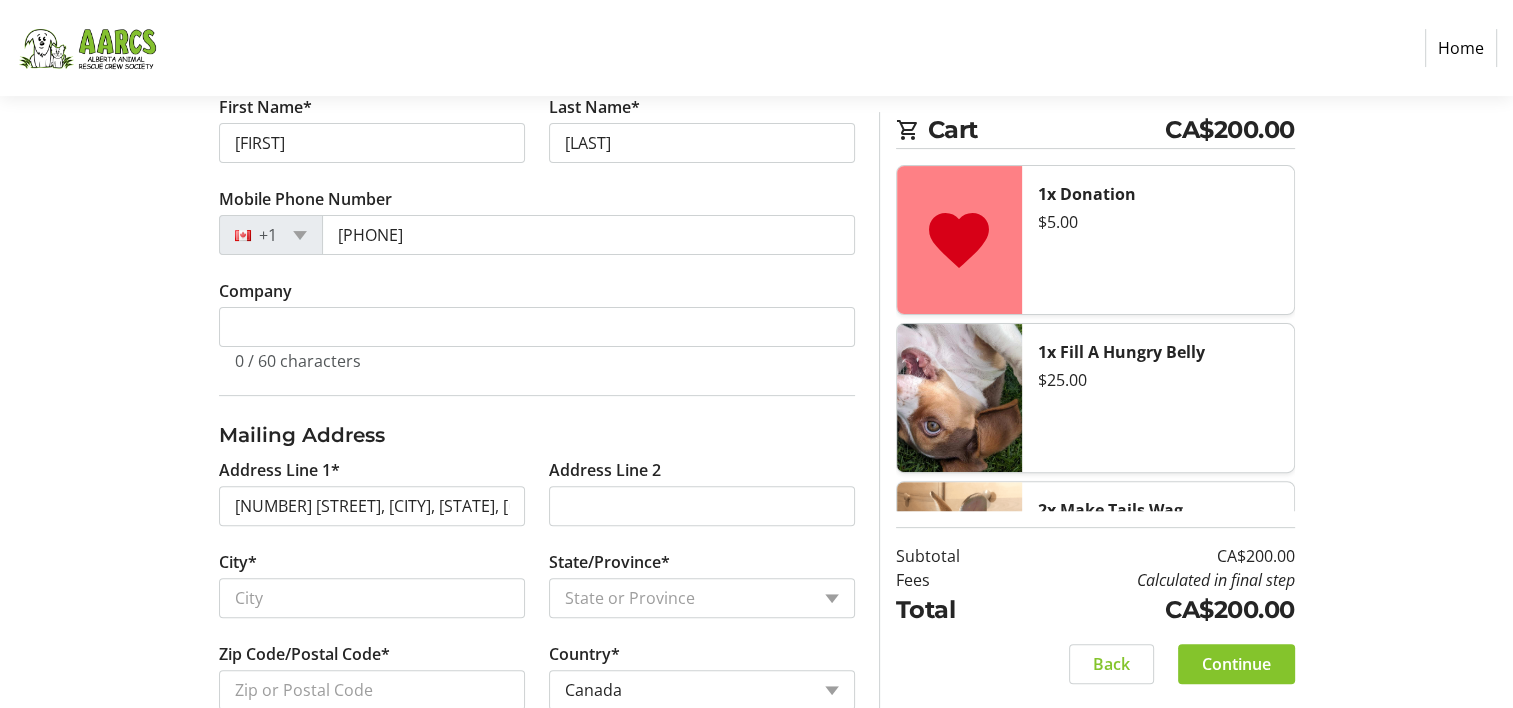 type on "[NUMBER] [STREET]" 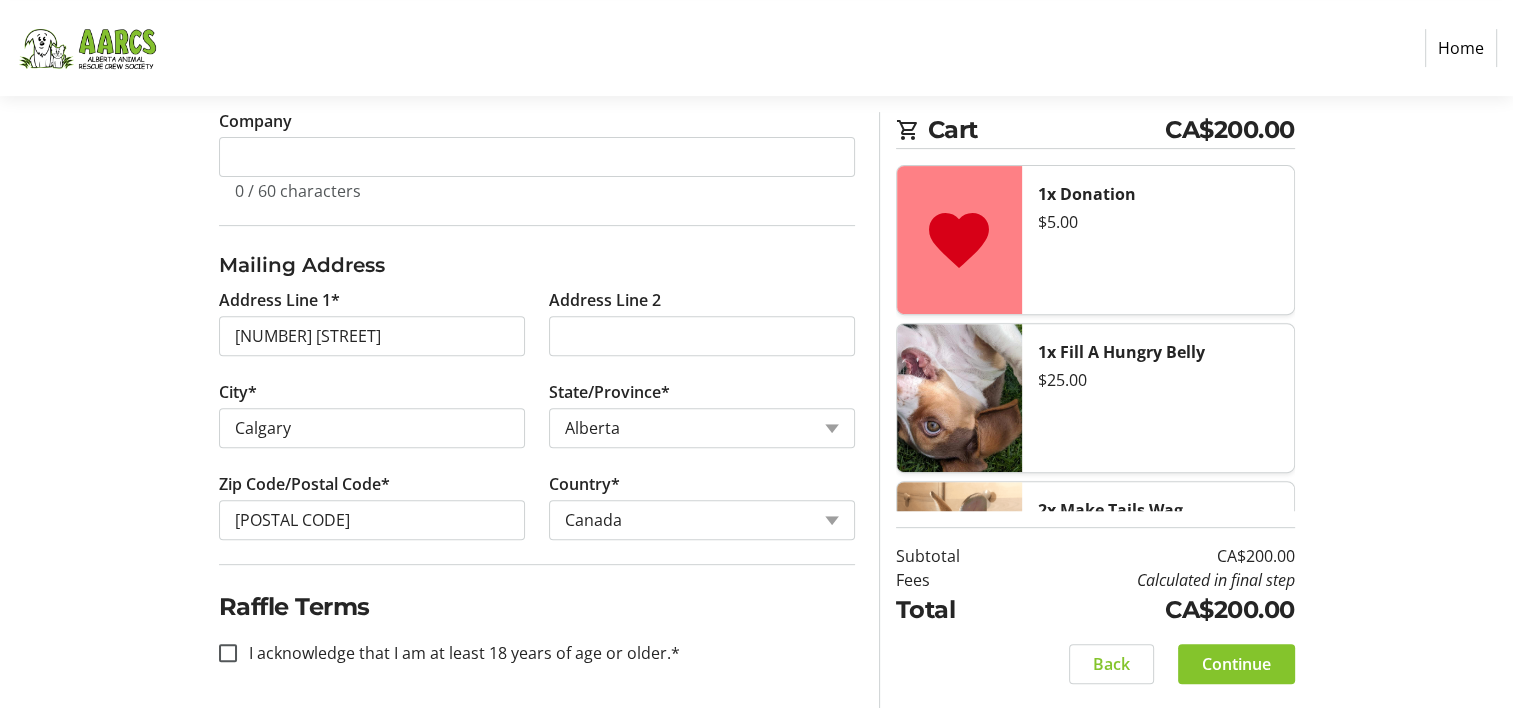 scroll, scrollTop: 672, scrollLeft: 0, axis: vertical 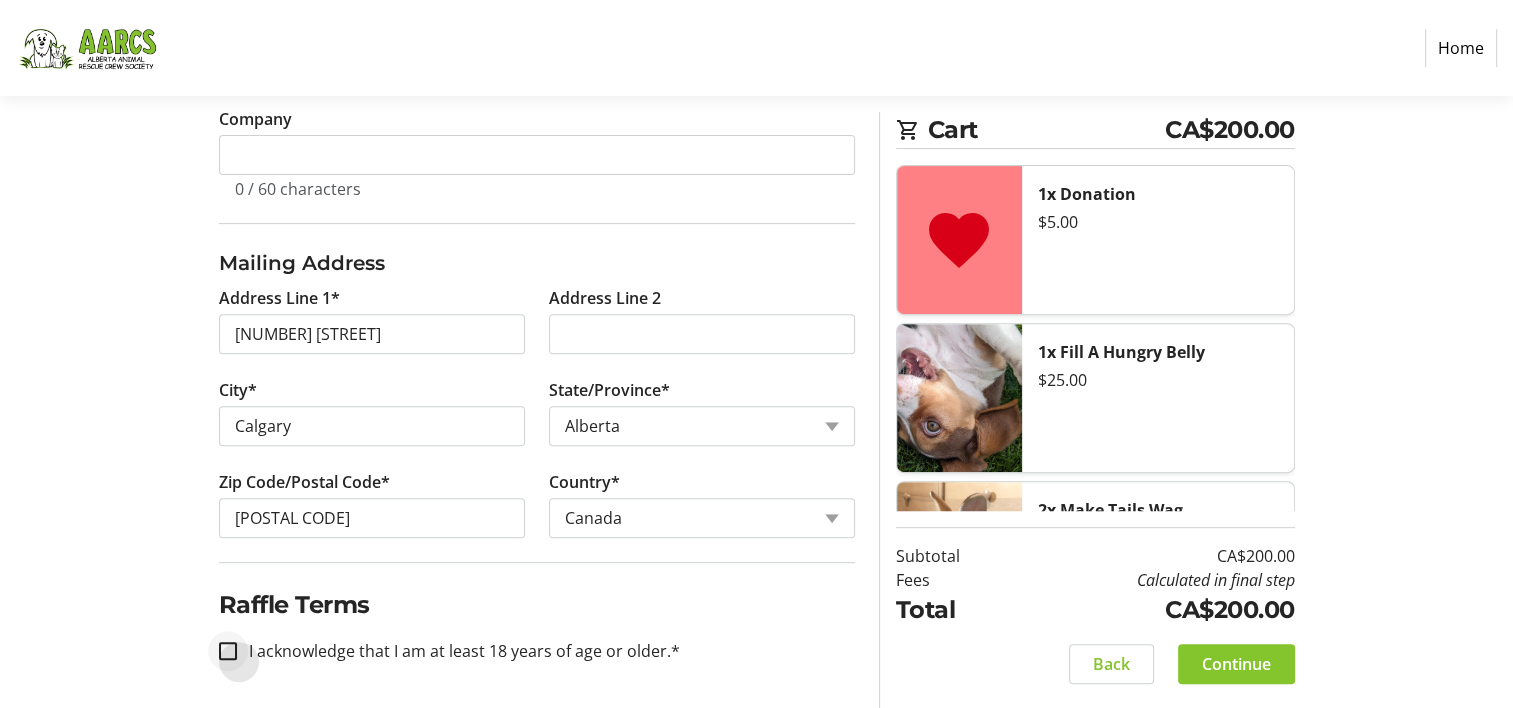 click at bounding box center [228, 651] 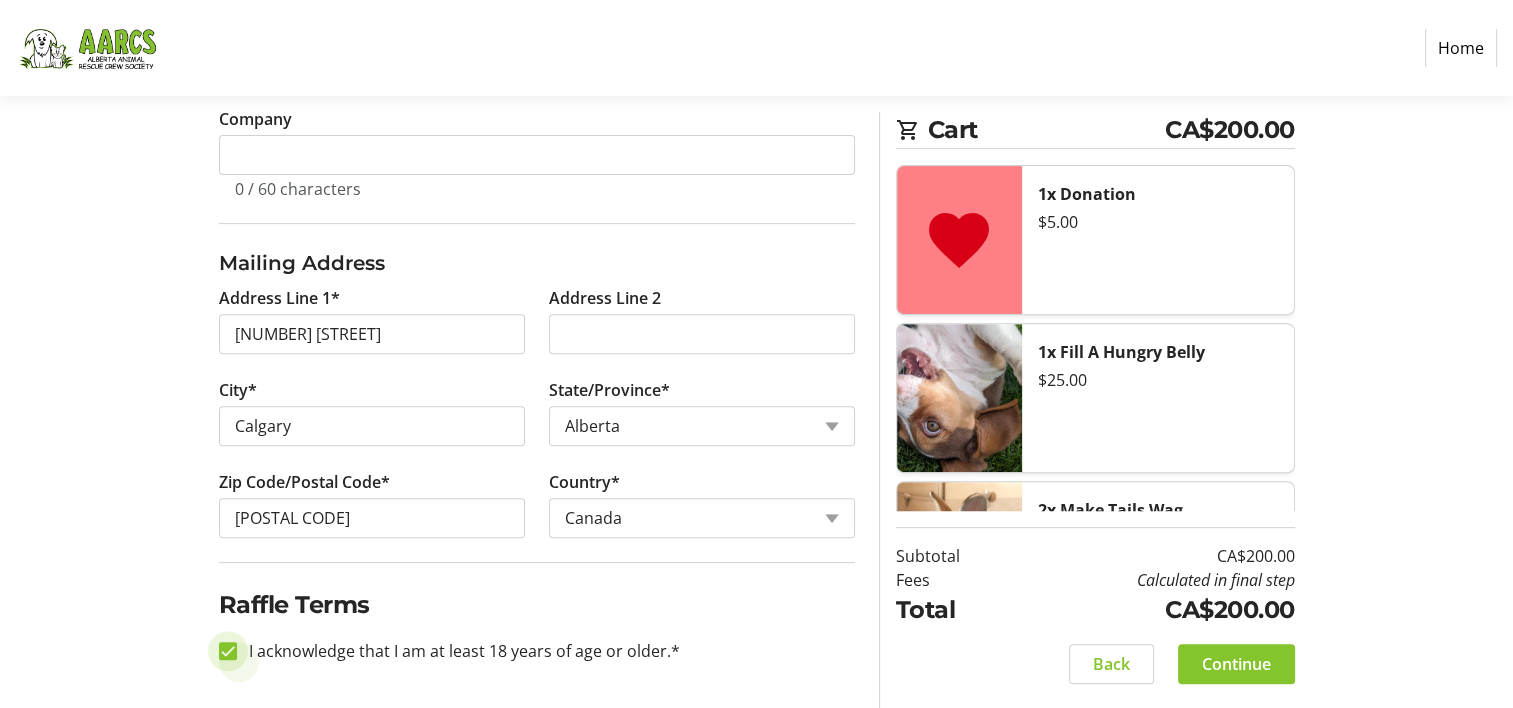 checkbox on "true" 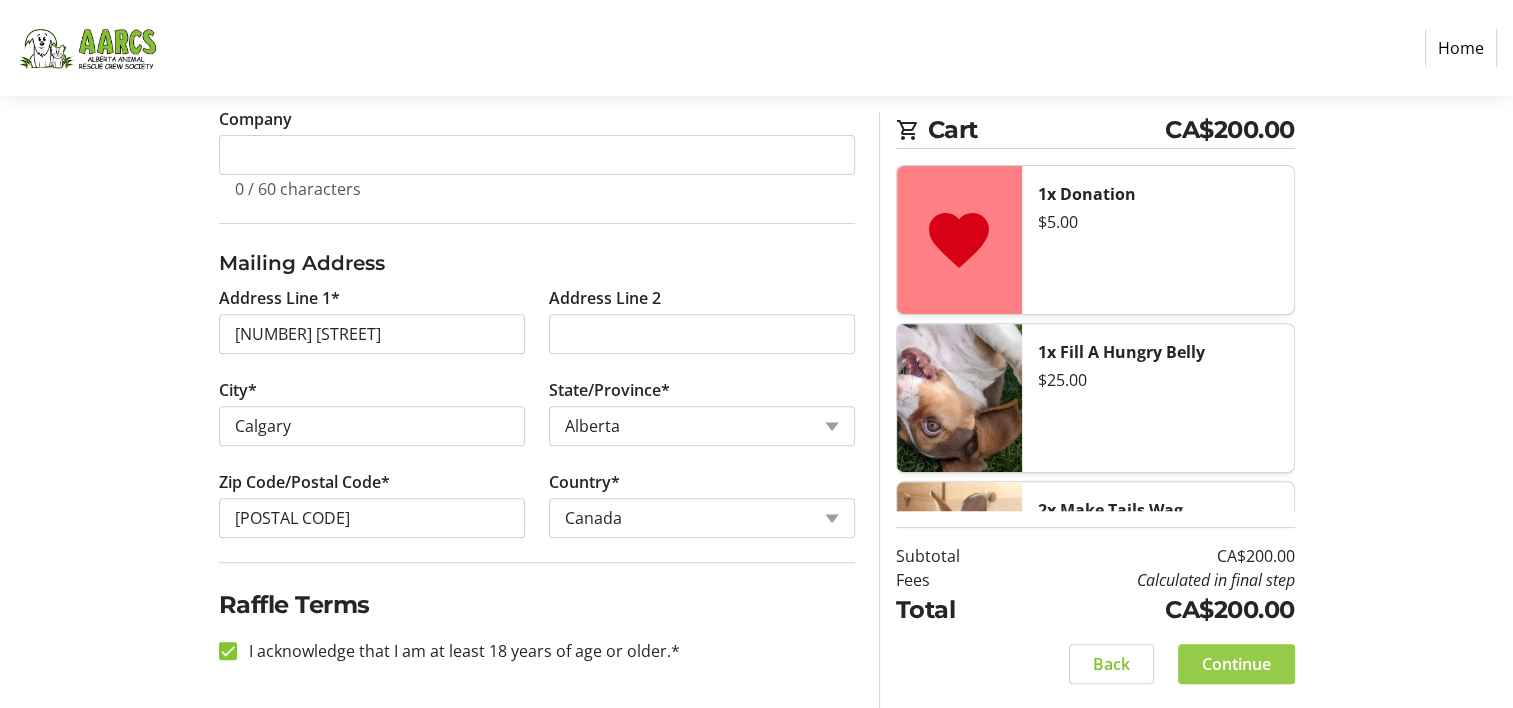 click on "Continue" 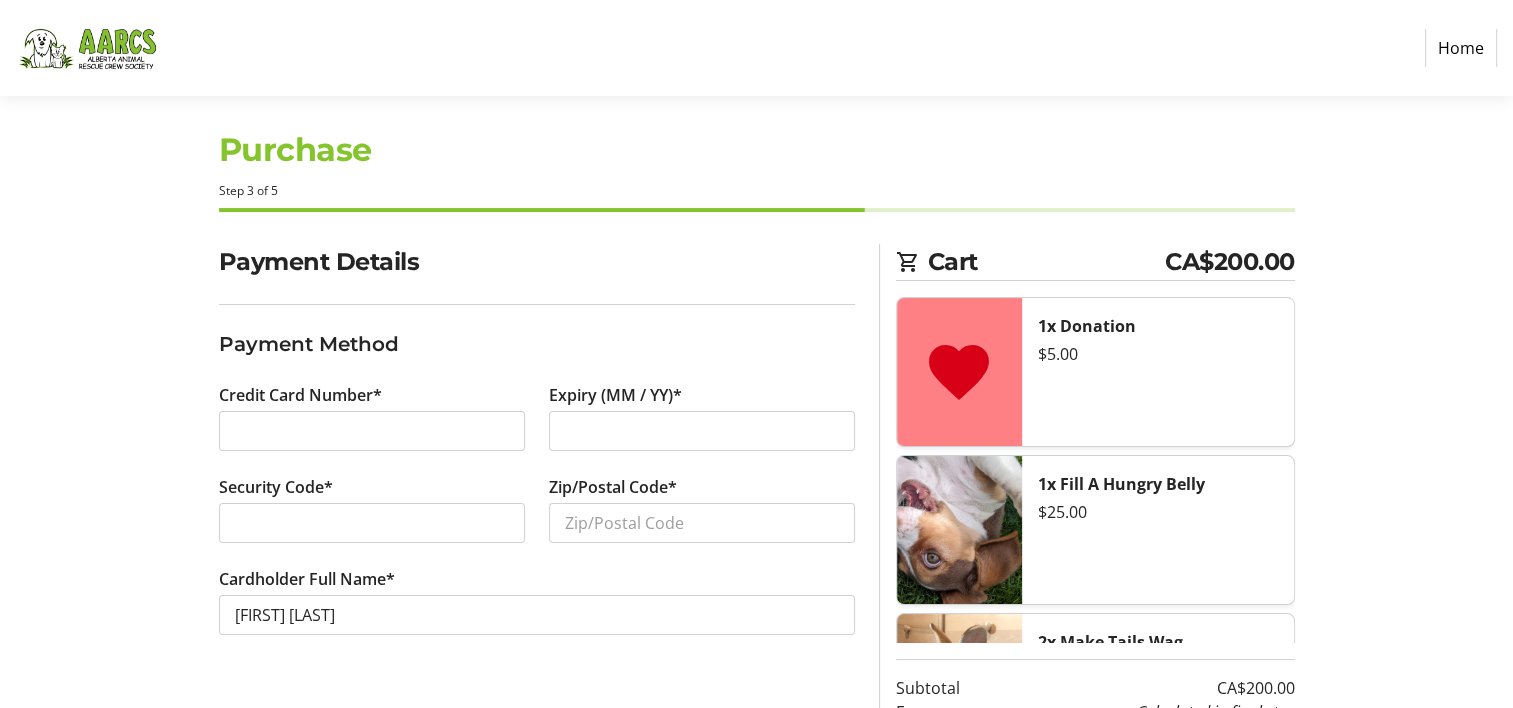 scroll, scrollTop: 0, scrollLeft: 0, axis: both 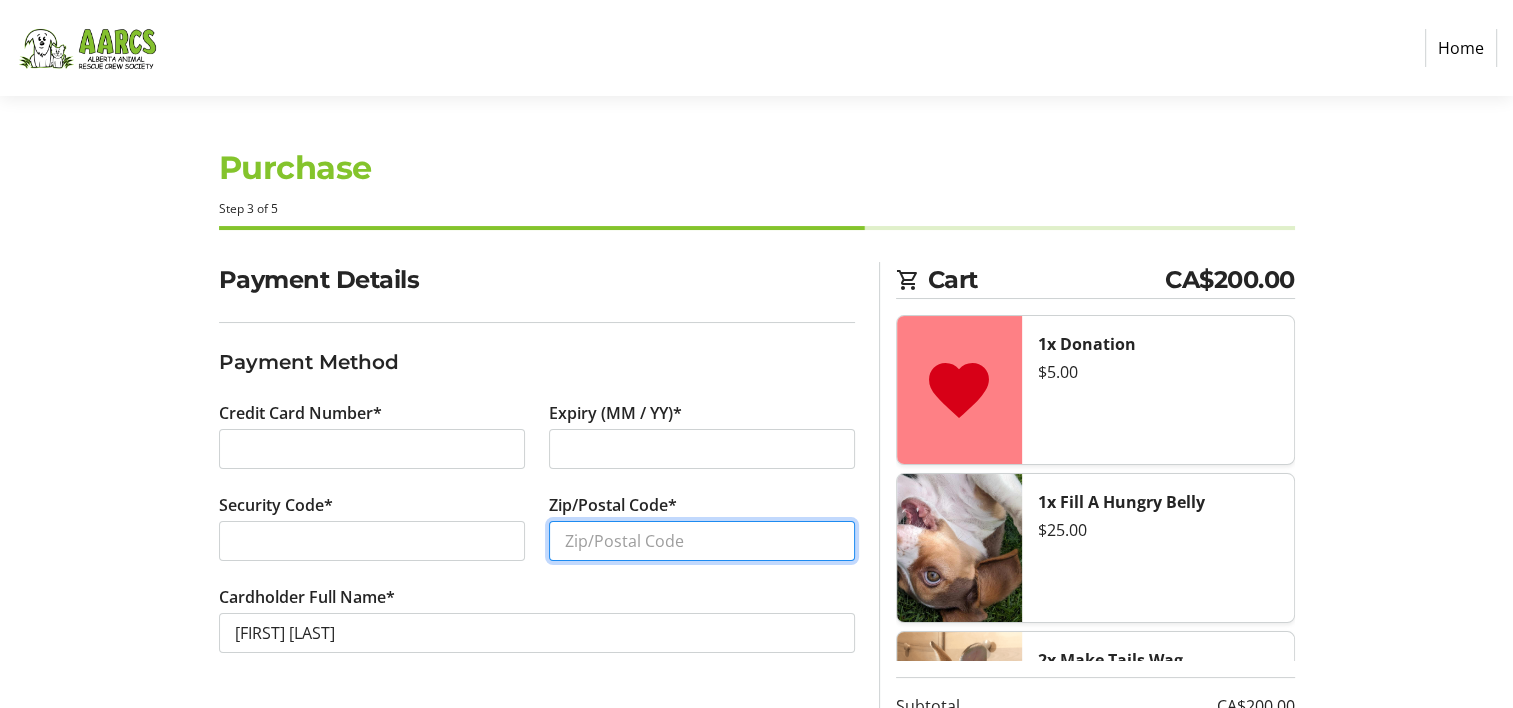 click on "Zip/Postal Code*" at bounding box center [702, 541] 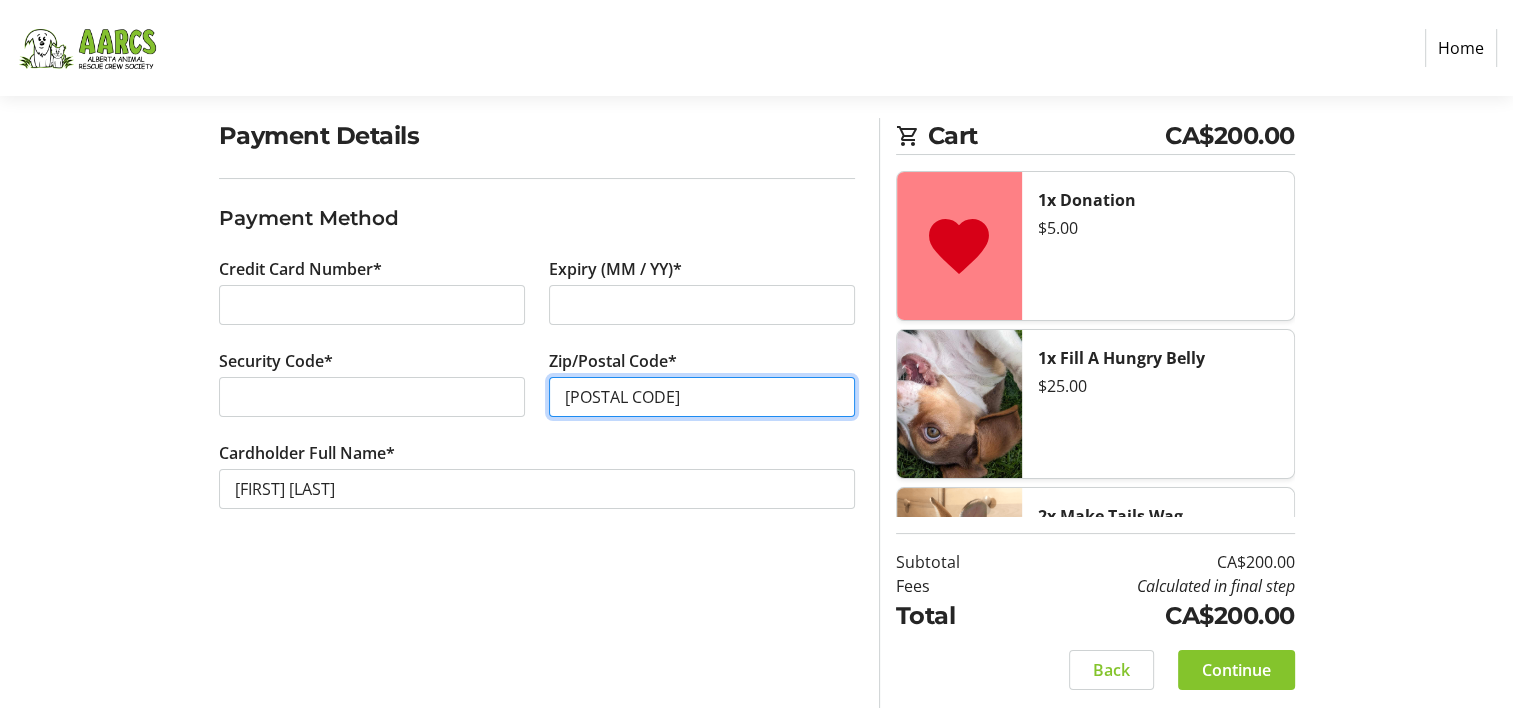 scroll, scrollTop: 150, scrollLeft: 0, axis: vertical 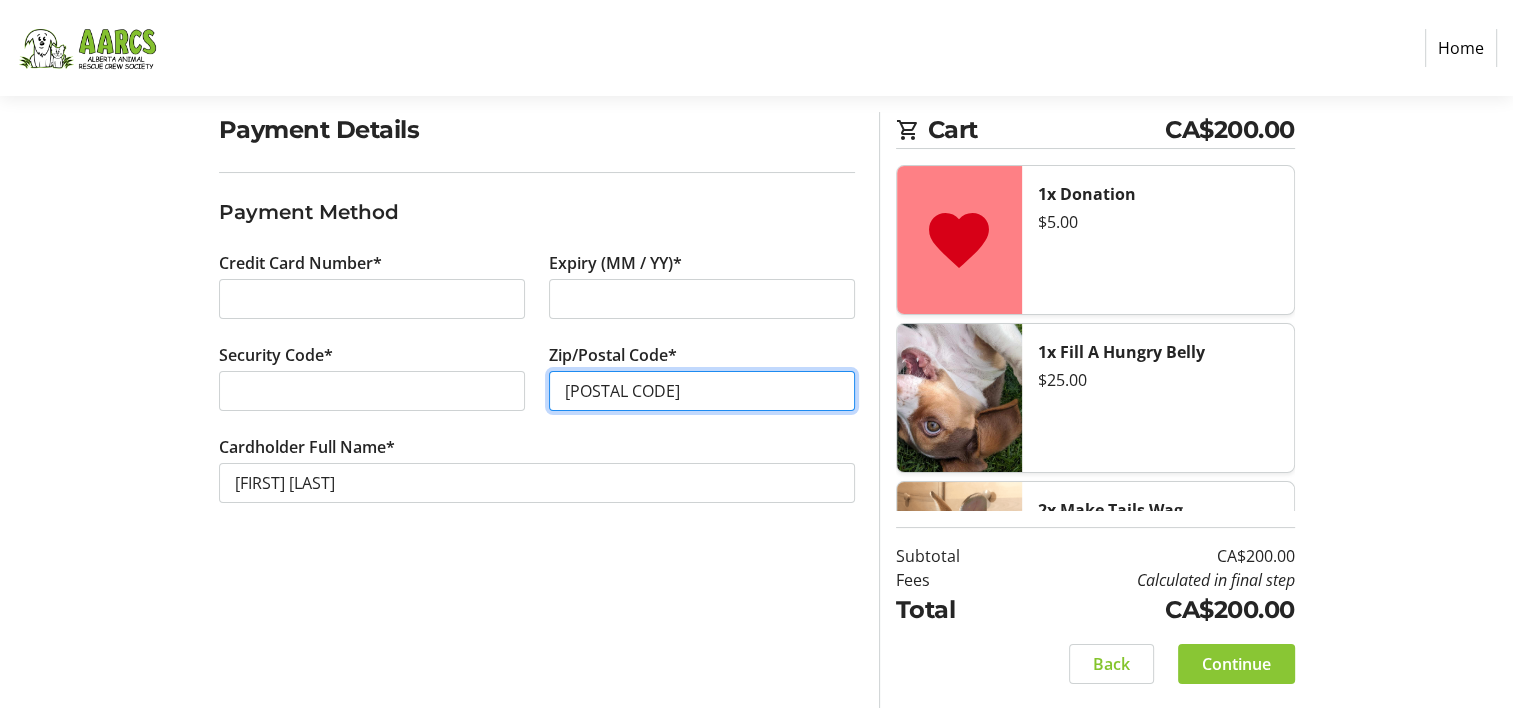 type on "[POSTAL CODE]" 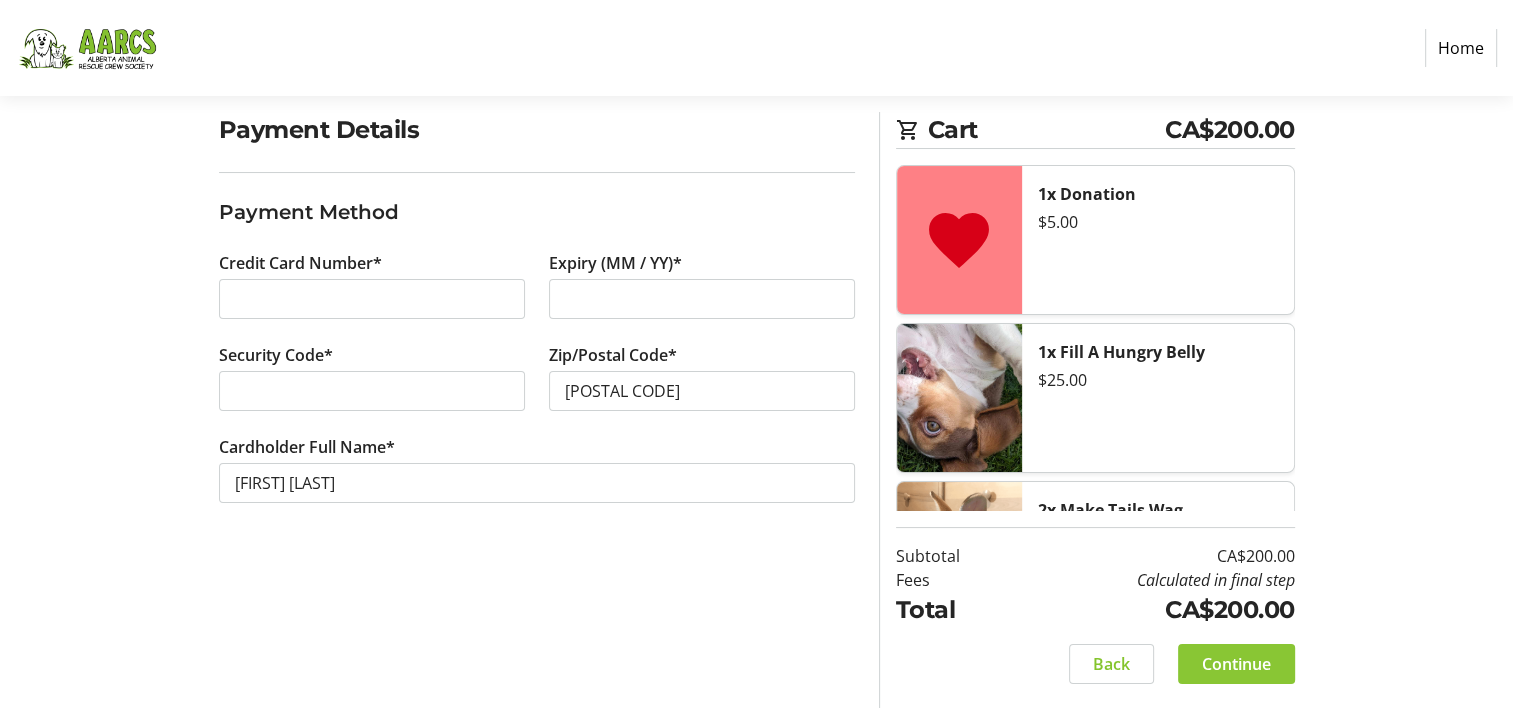 click on "Continue" 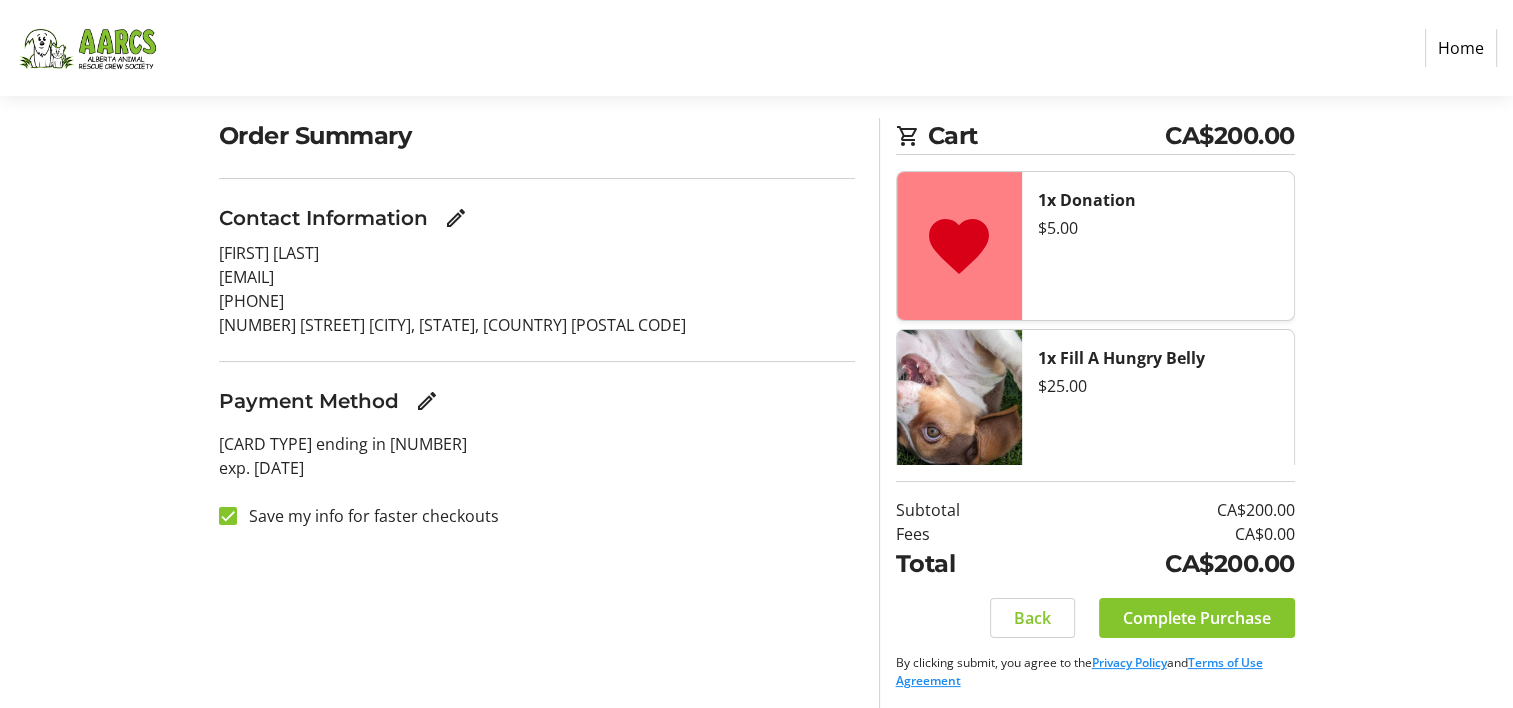 scroll, scrollTop: 150, scrollLeft: 0, axis: vertical 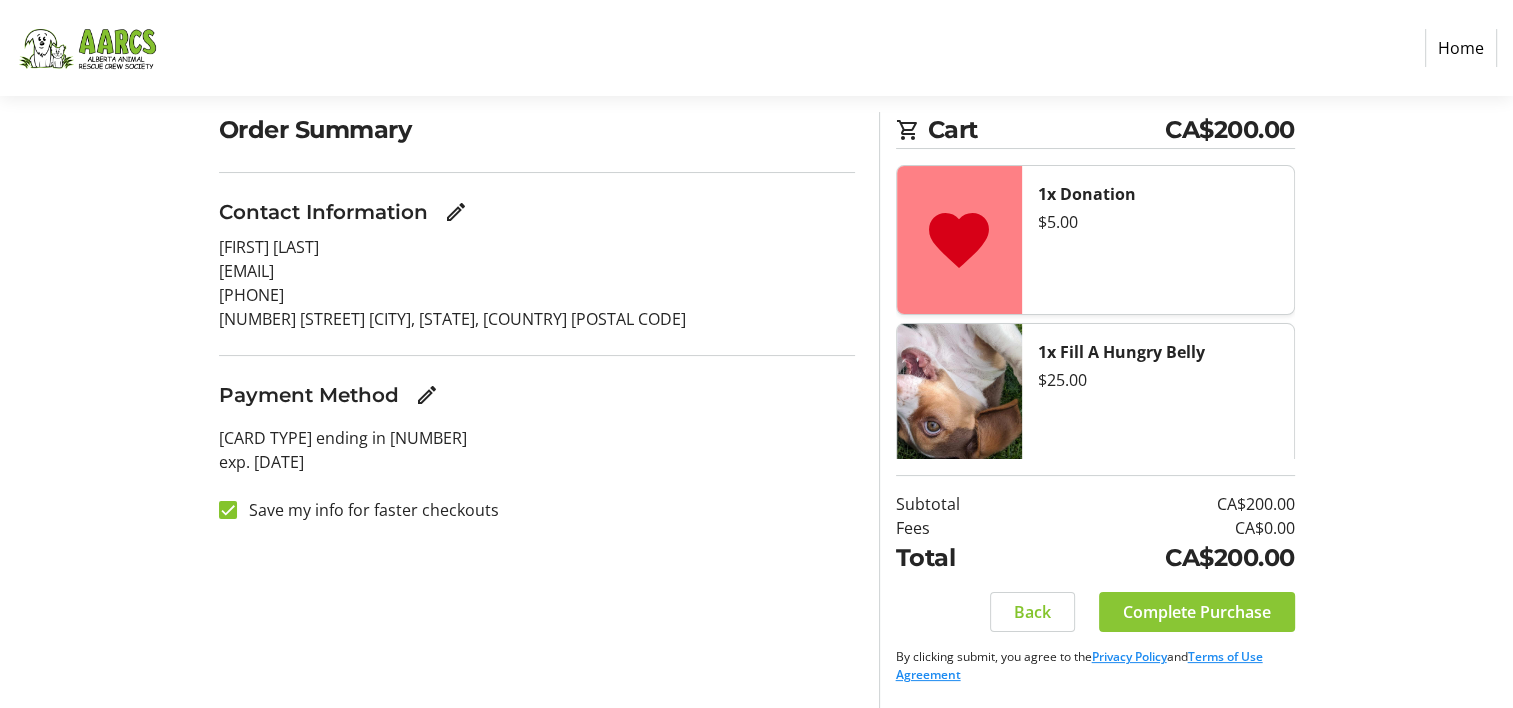 click on "Complete Purchase" 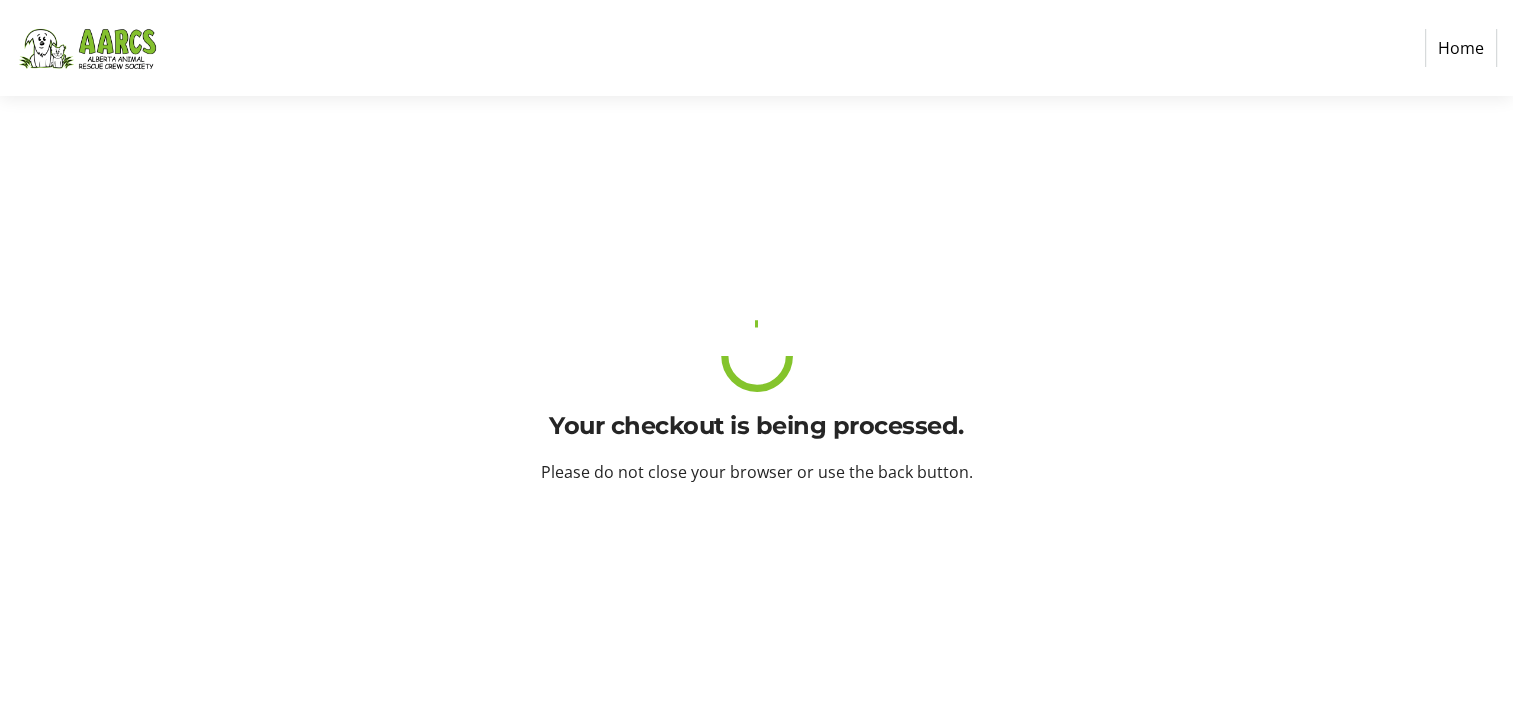 scroll, scrollTop: 0, scrollLeft: 0, axis: both 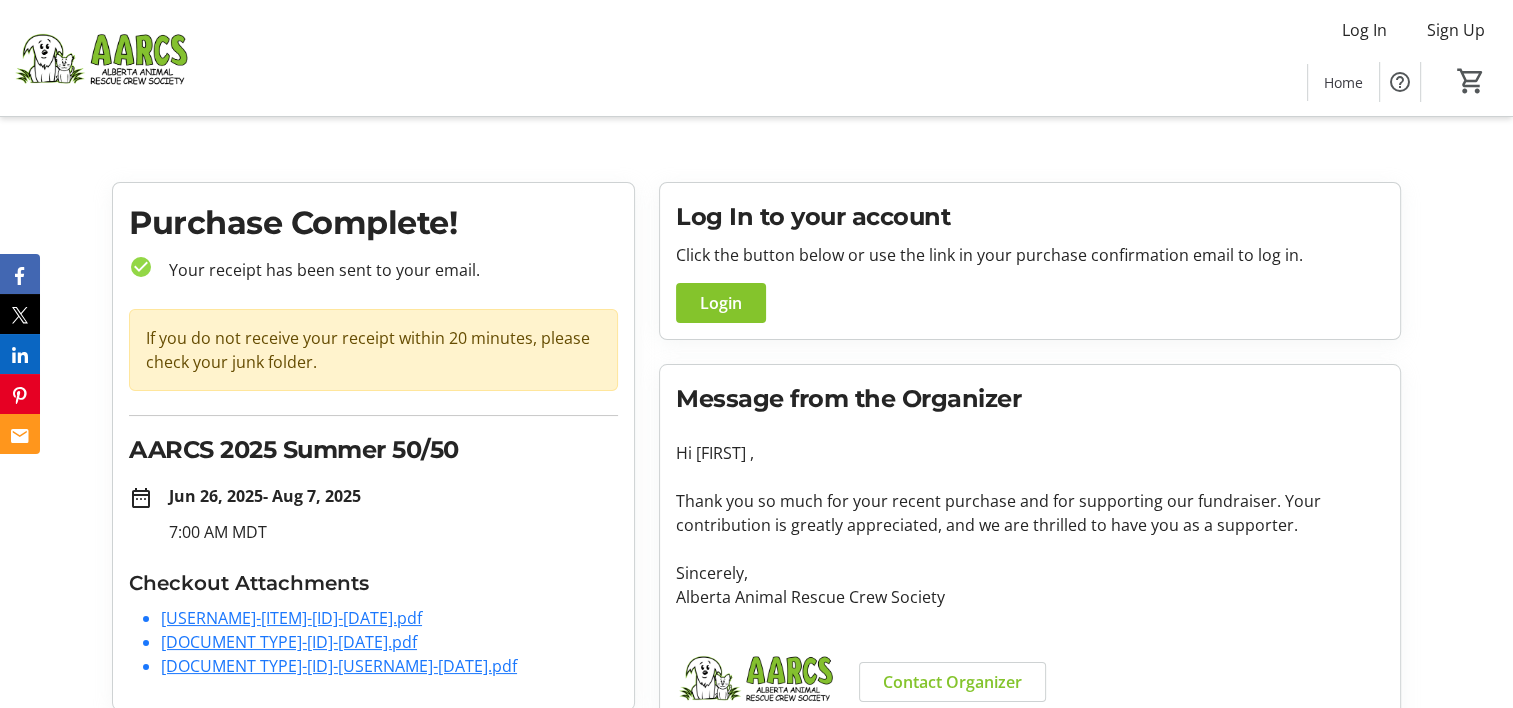 click on "[DOCUMENT TYPE]-[ID]-[USERNAME]-[DATE].pdf" 